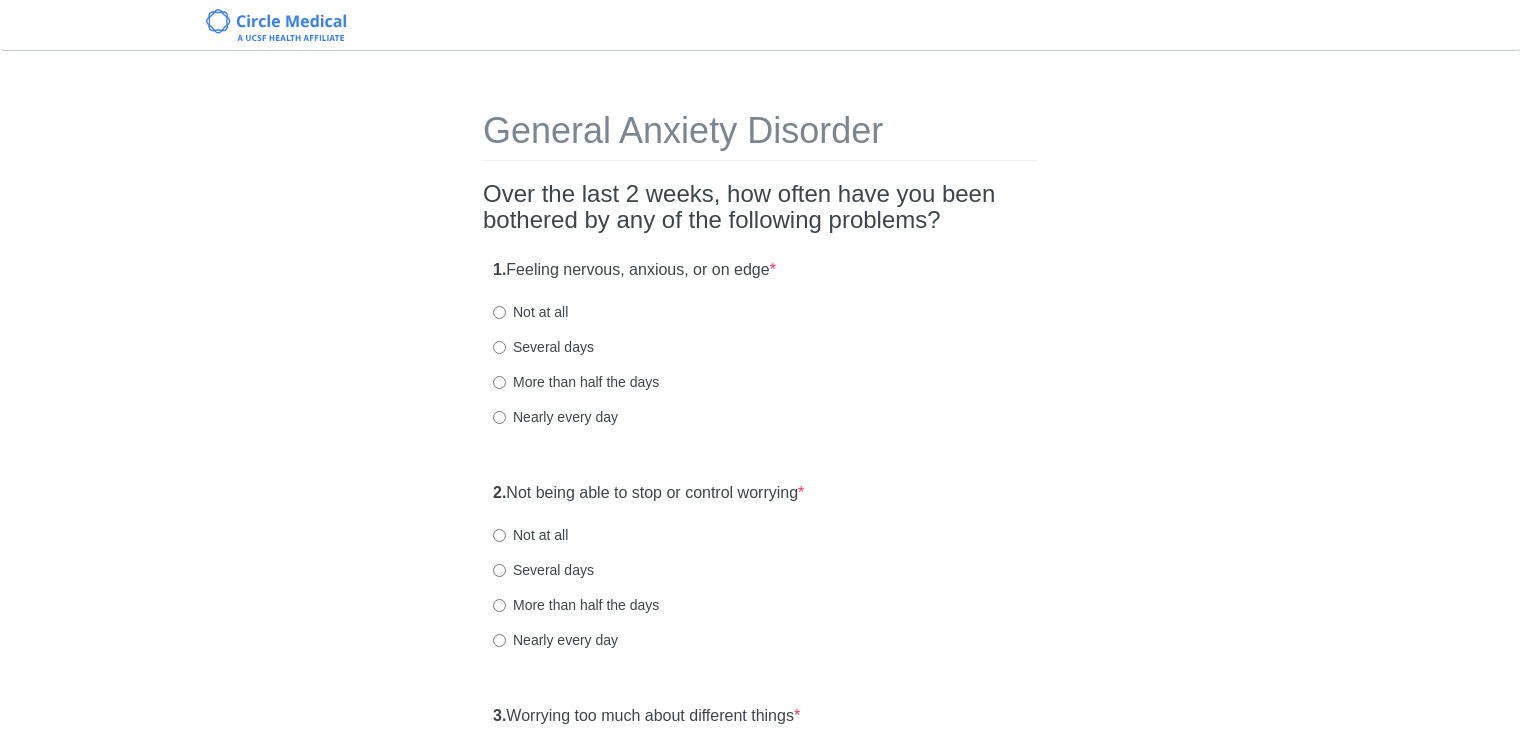 scroll, scrollTop: 0, scrollLeft: 0, axis: both 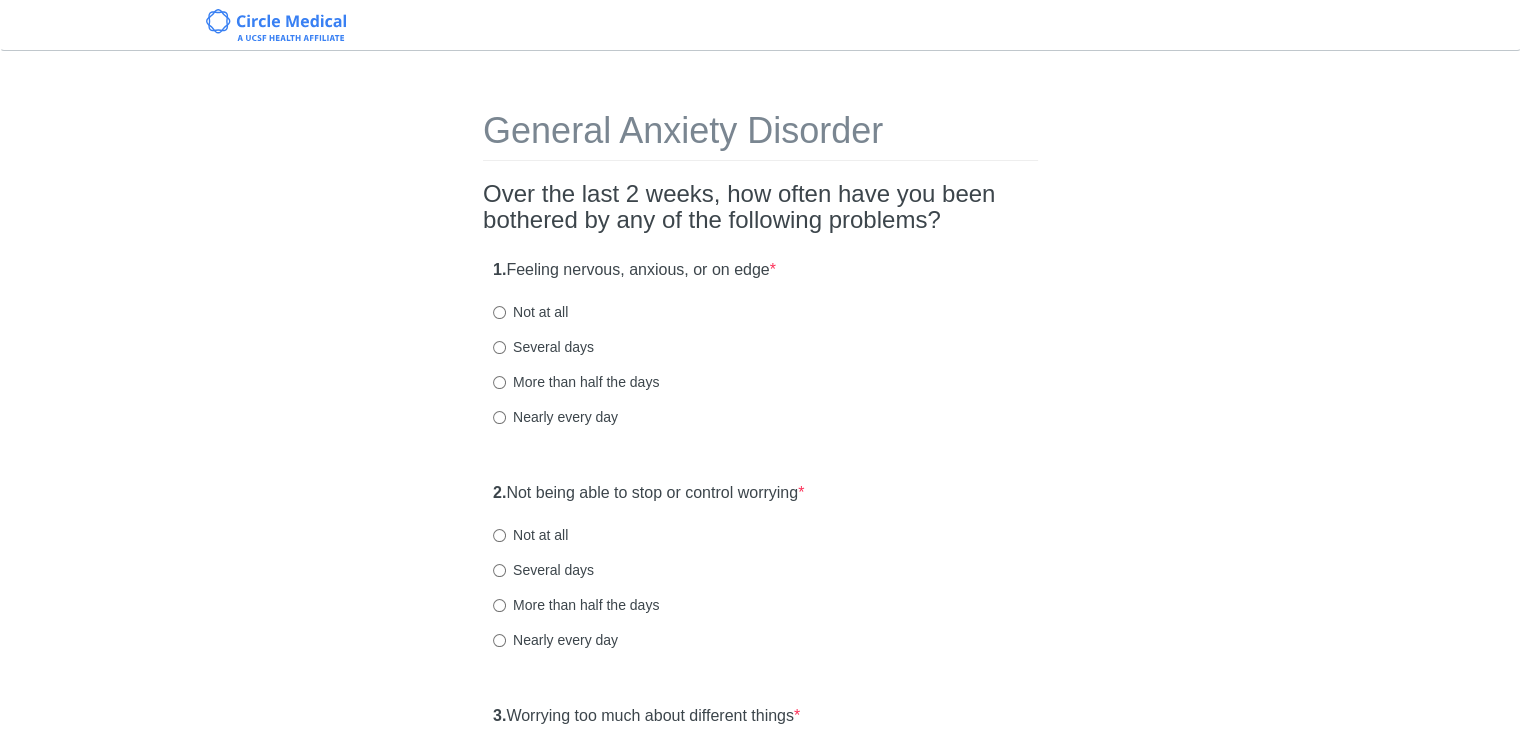 click on "Not at all" at bounding box center [530, 312] 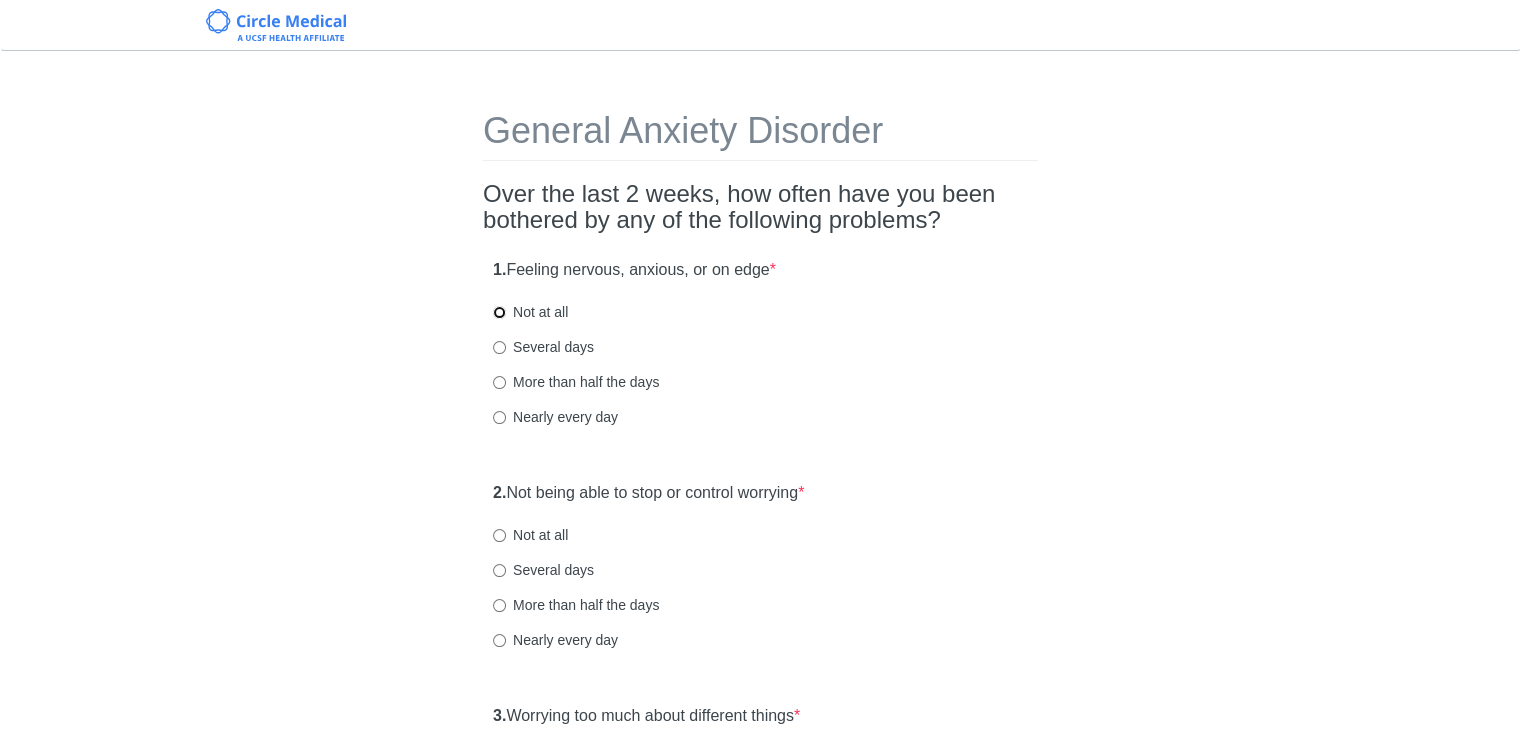 click on "Not at all" at bounding box center (499, 312) 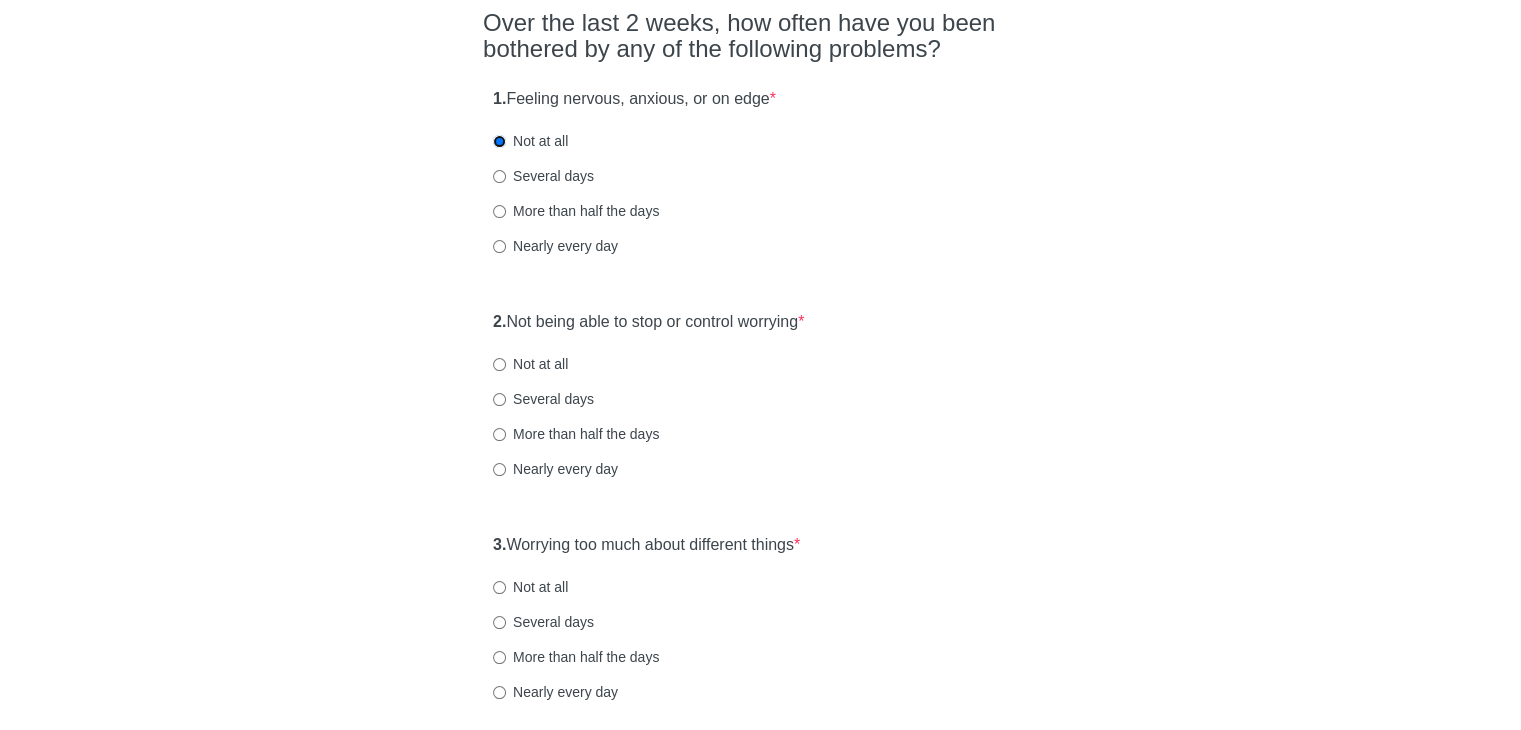 scroll, scrollTop: 200, scrollLeft: 0, axis: vertical 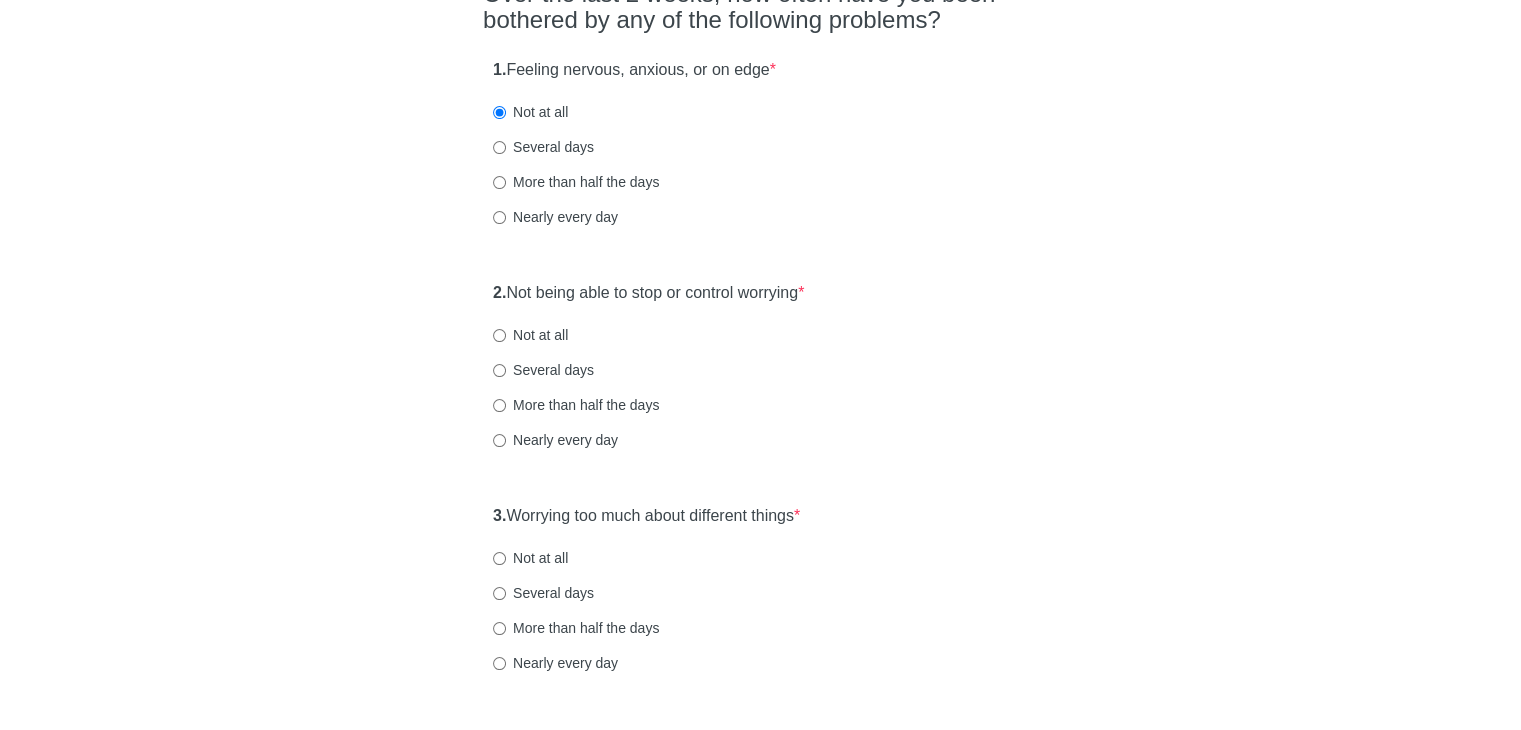 click on "Not at all" at bounding box center (530, 335) 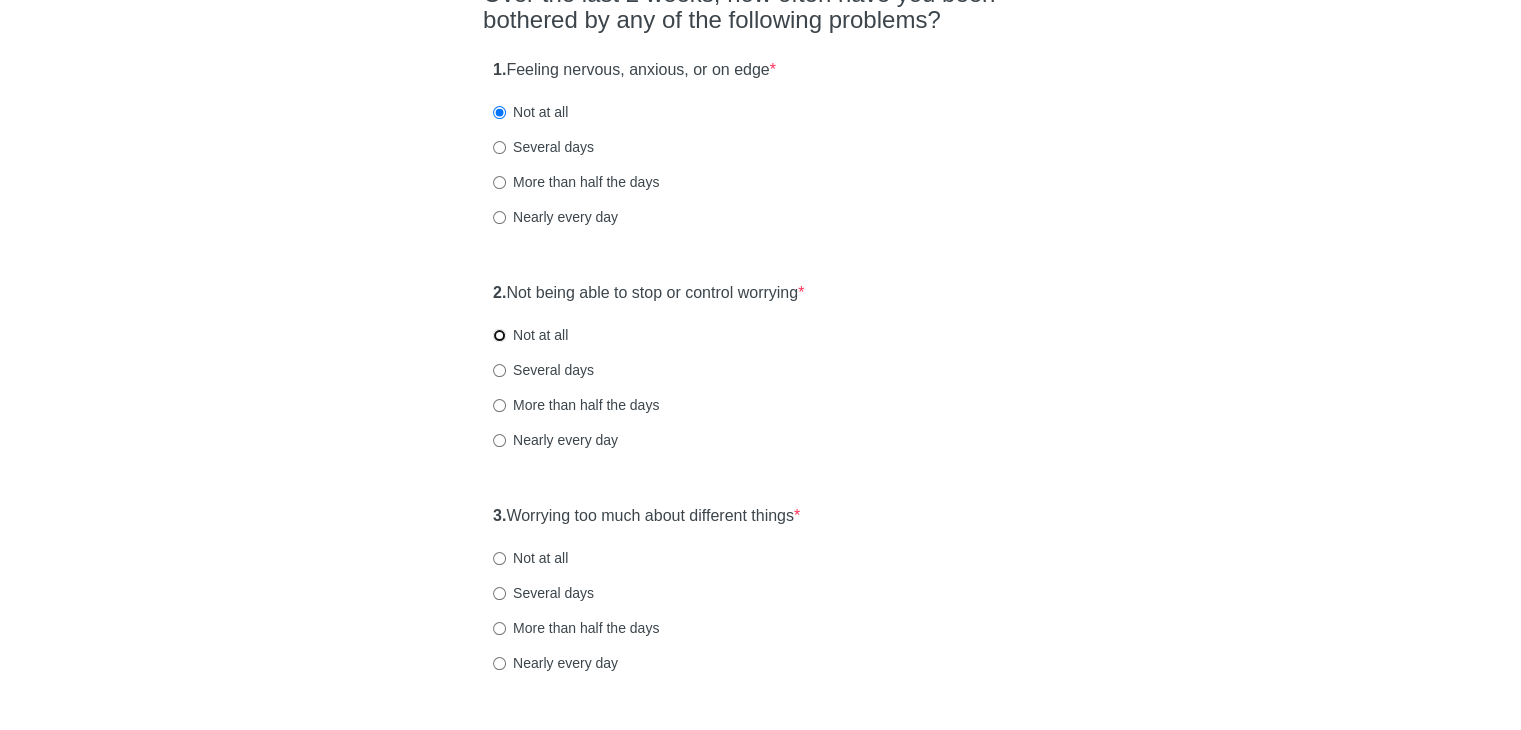 radio on "true" 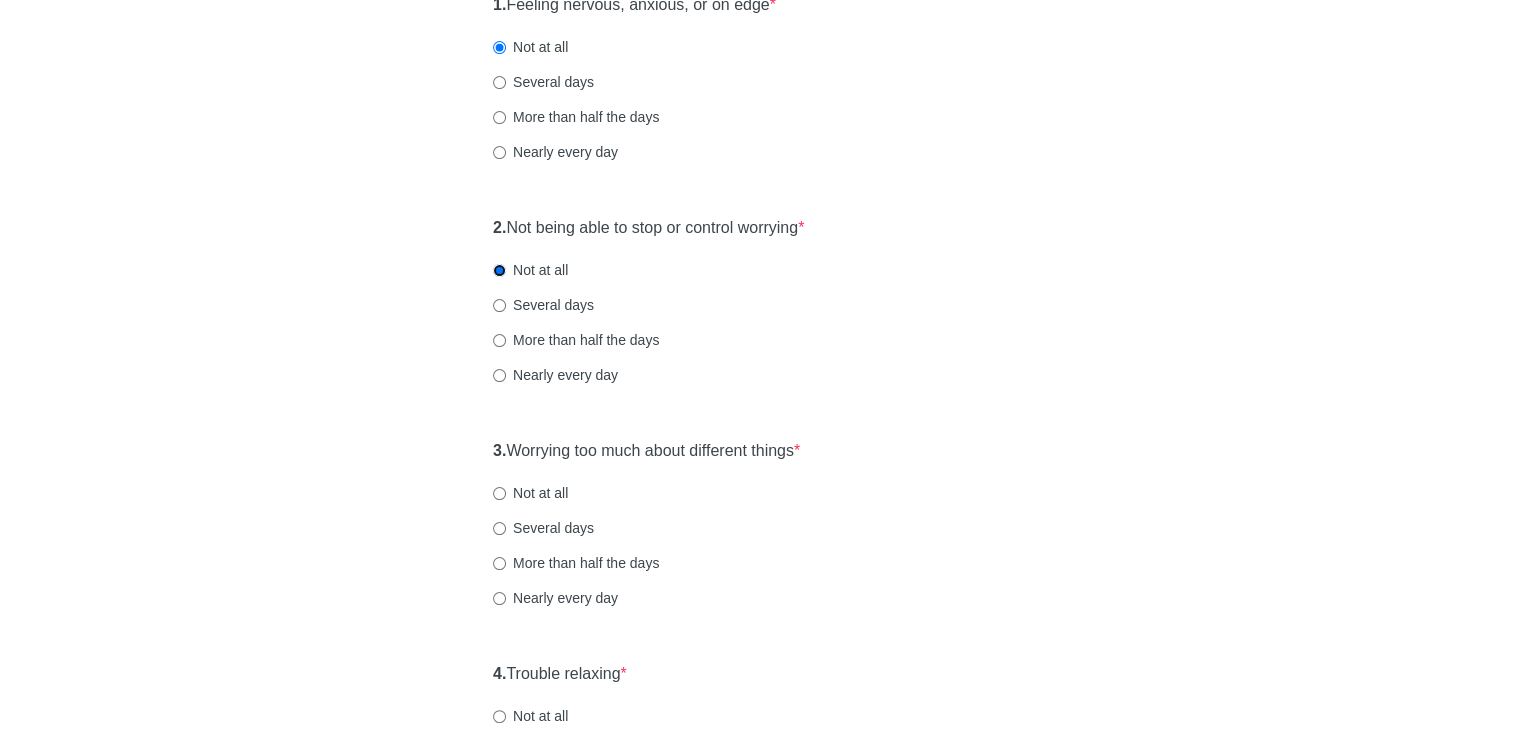 scroll, scrollTop: 300, scrollLeft: 0, axis: vertical 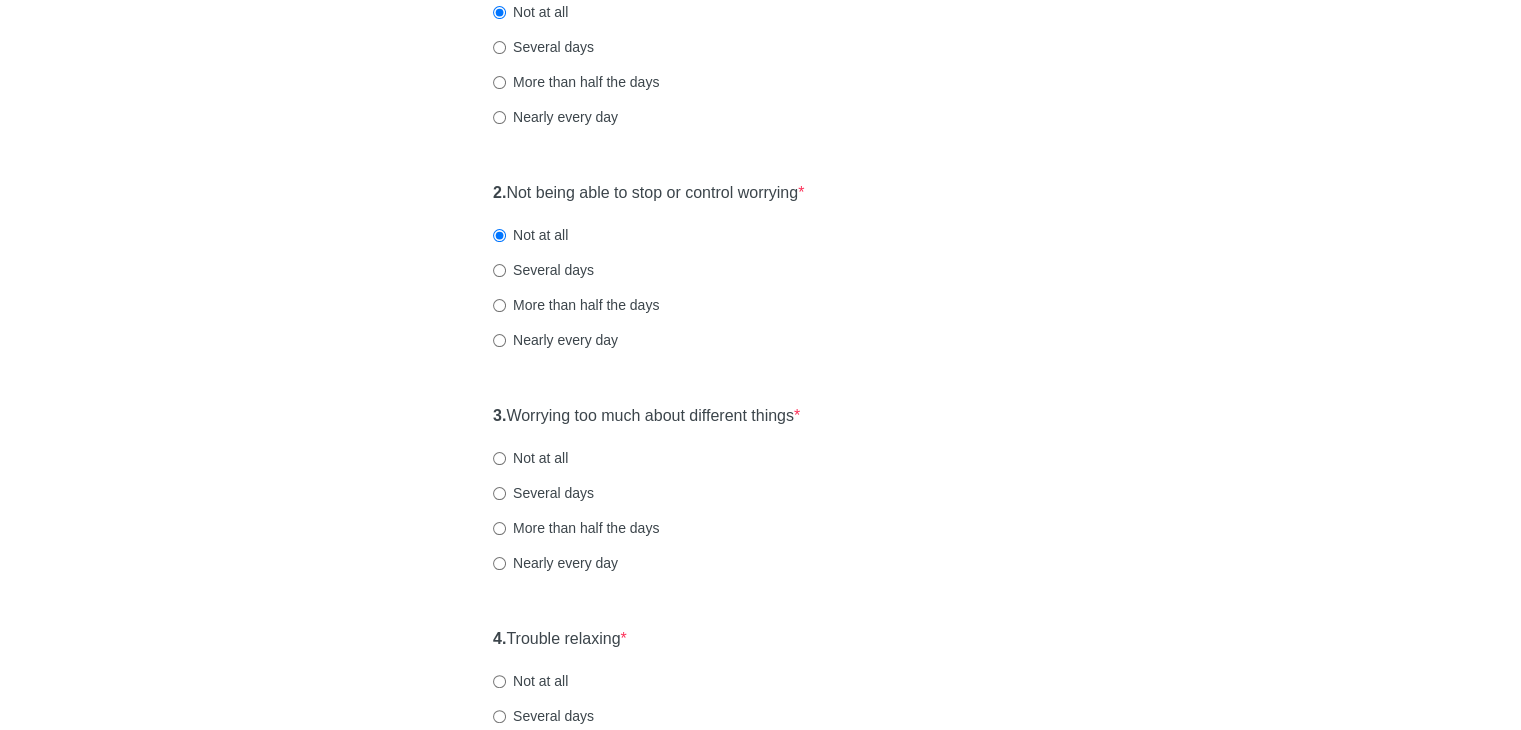 click on "Not at all" at bounding box center (530, 458) 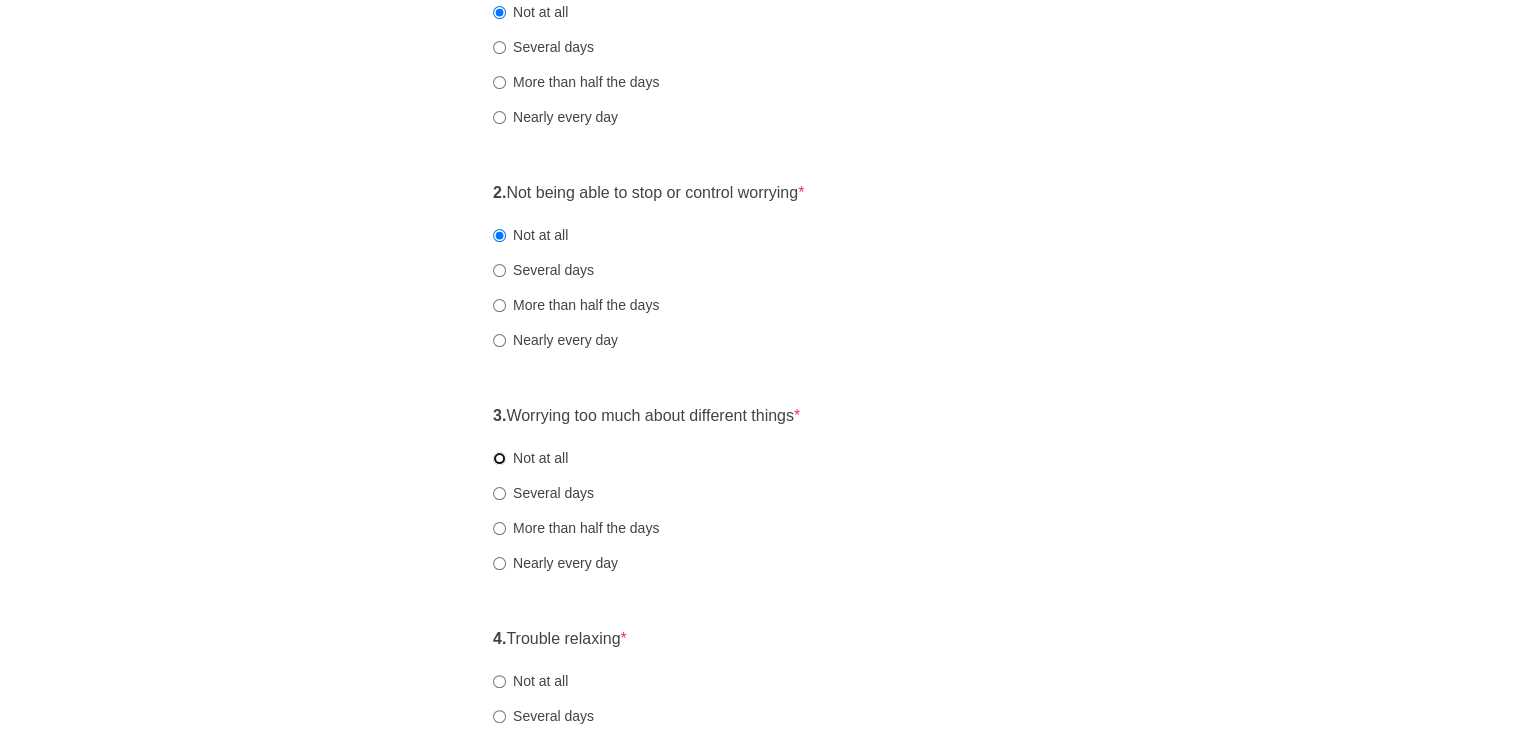 click on "Not at all" at bounding box center (499, 458) 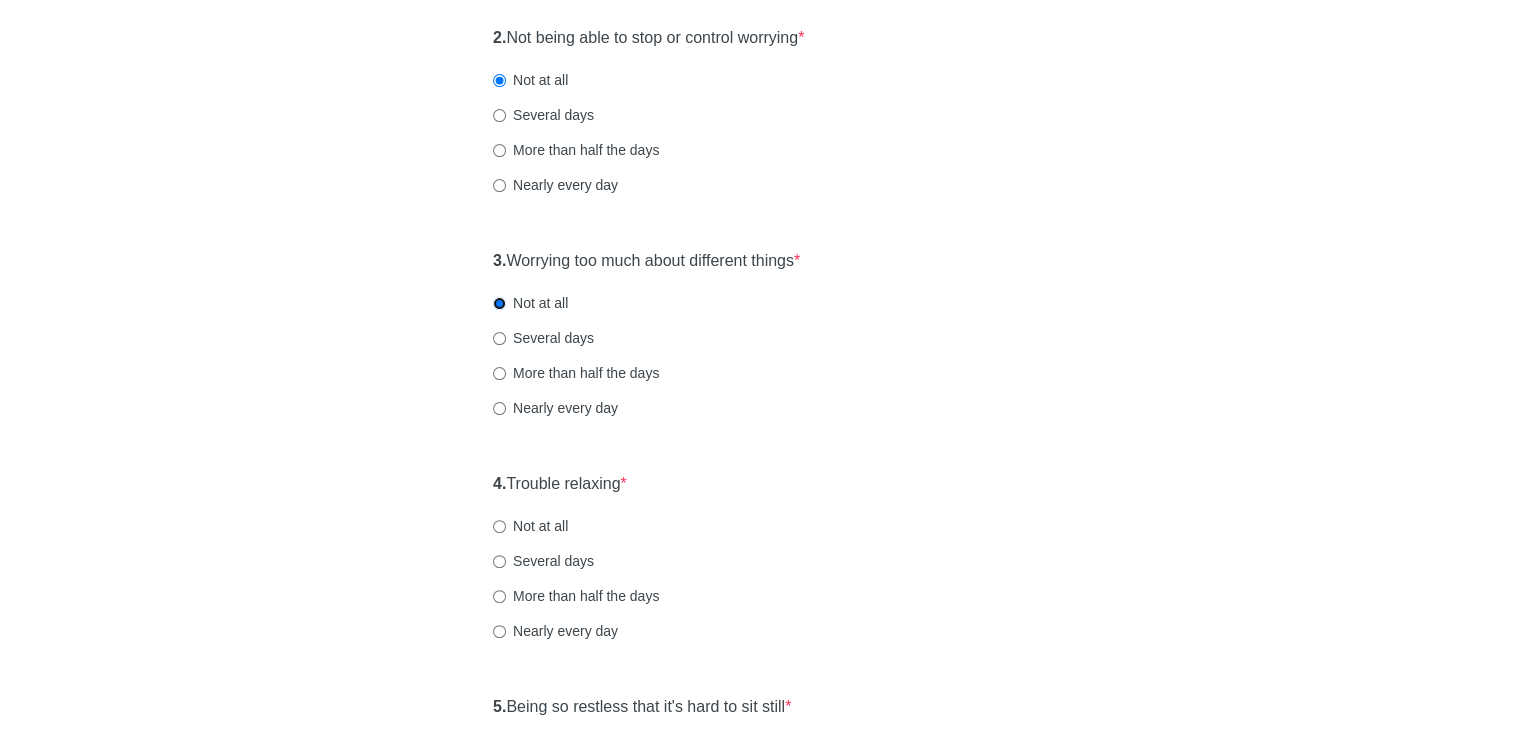 scroll, scrollTop: 600, scrollLeft: 0, axis: vertical 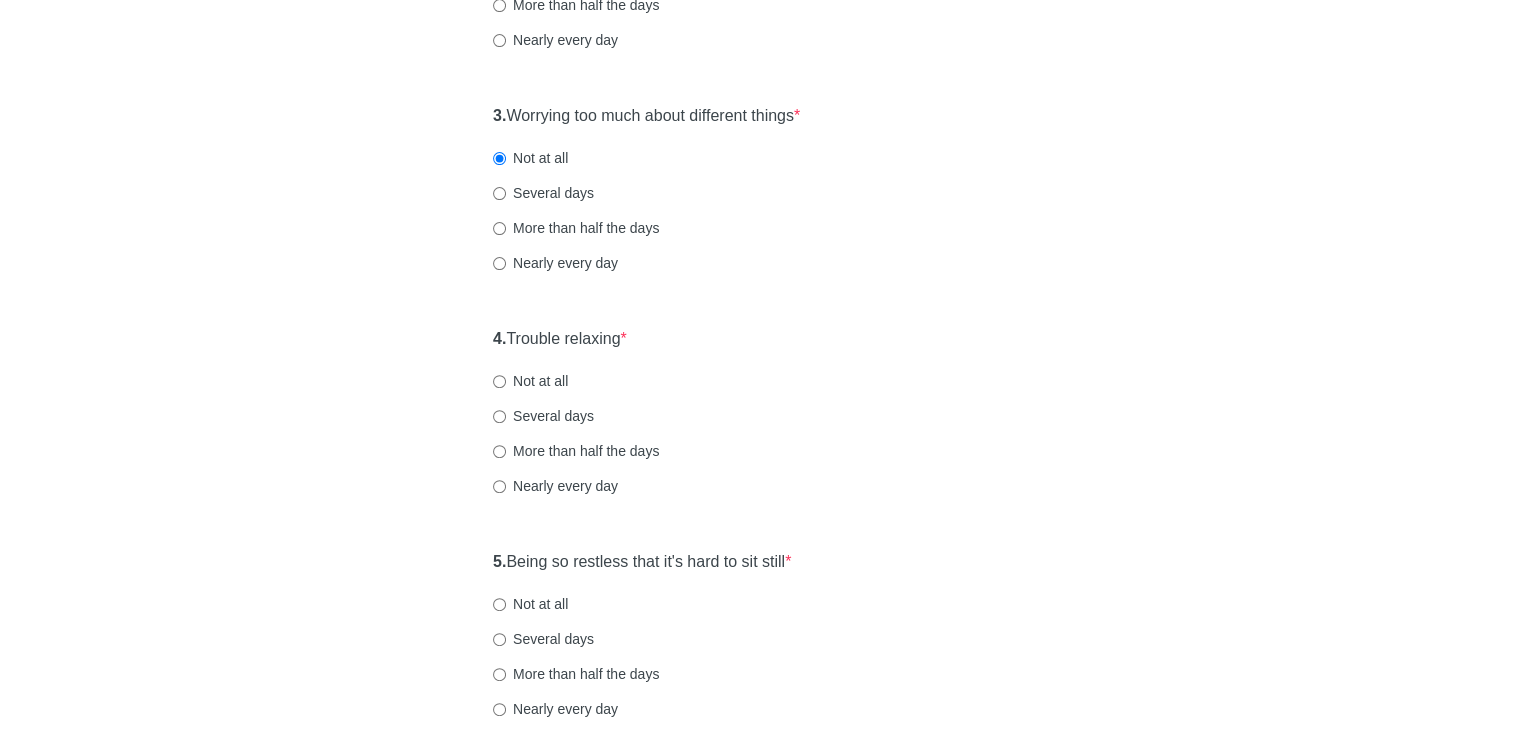 click on "Several days" at bounding box center (543, 416) 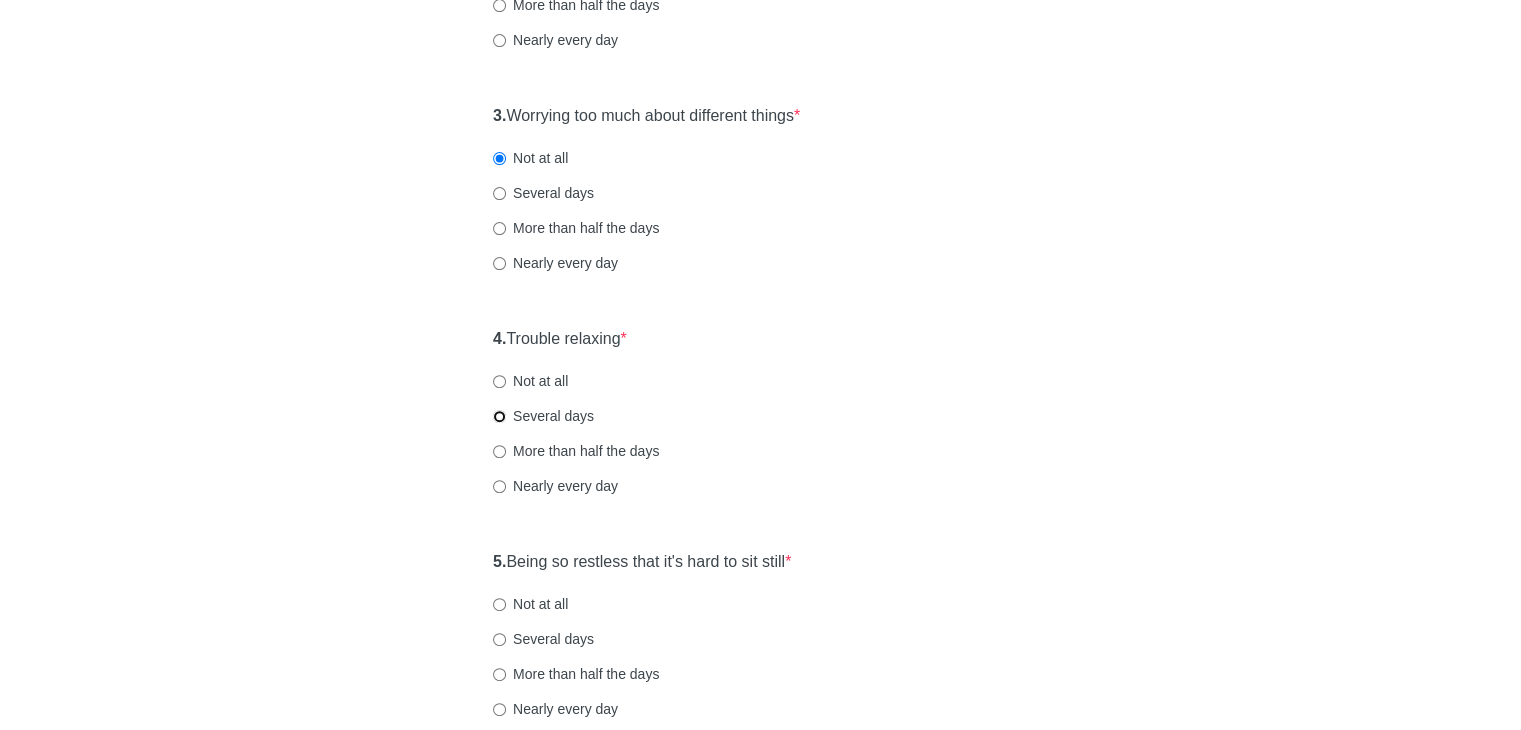 click on "Several days" at bounding box center (499, 416) 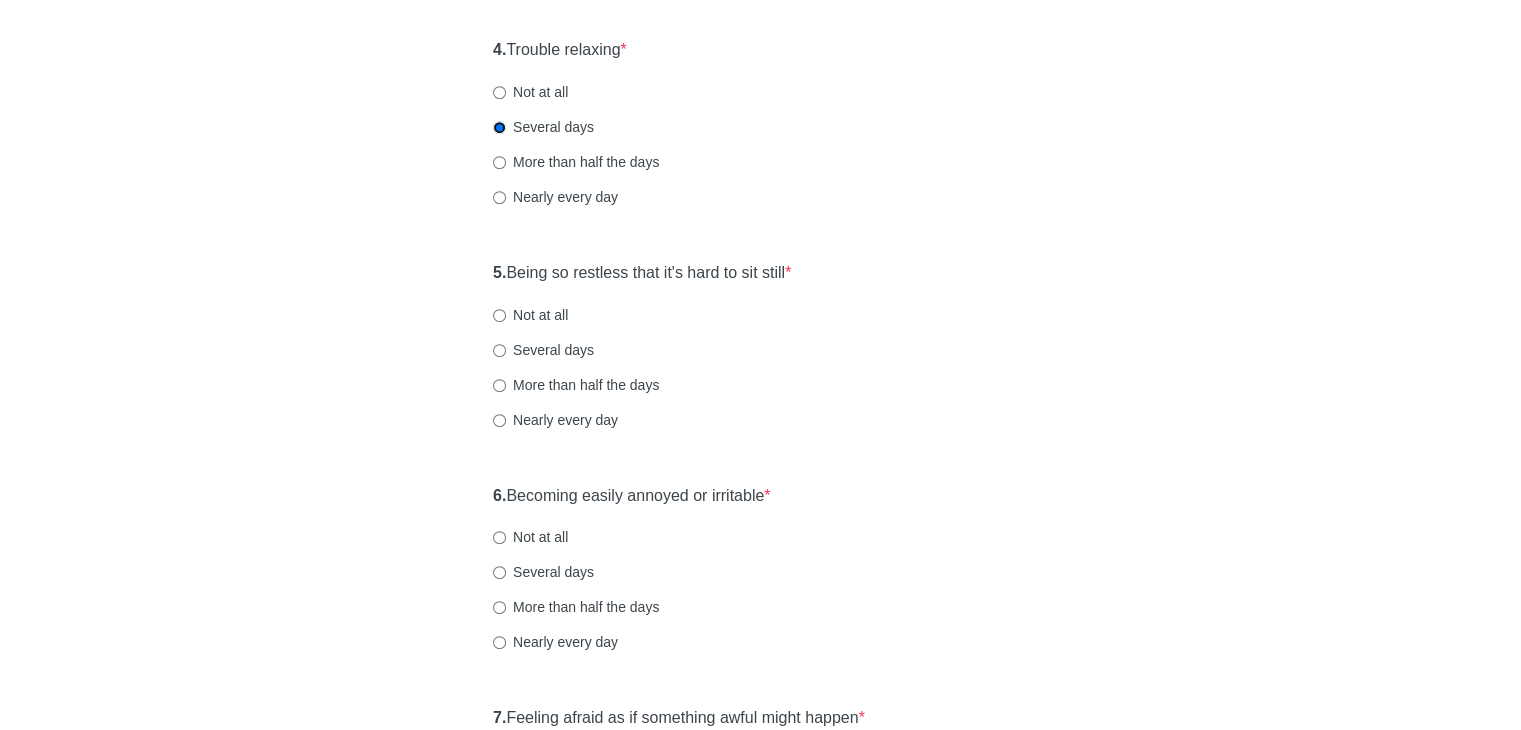 scroll, scrollTop: 900, scrollLeft: 0, axis: vertical 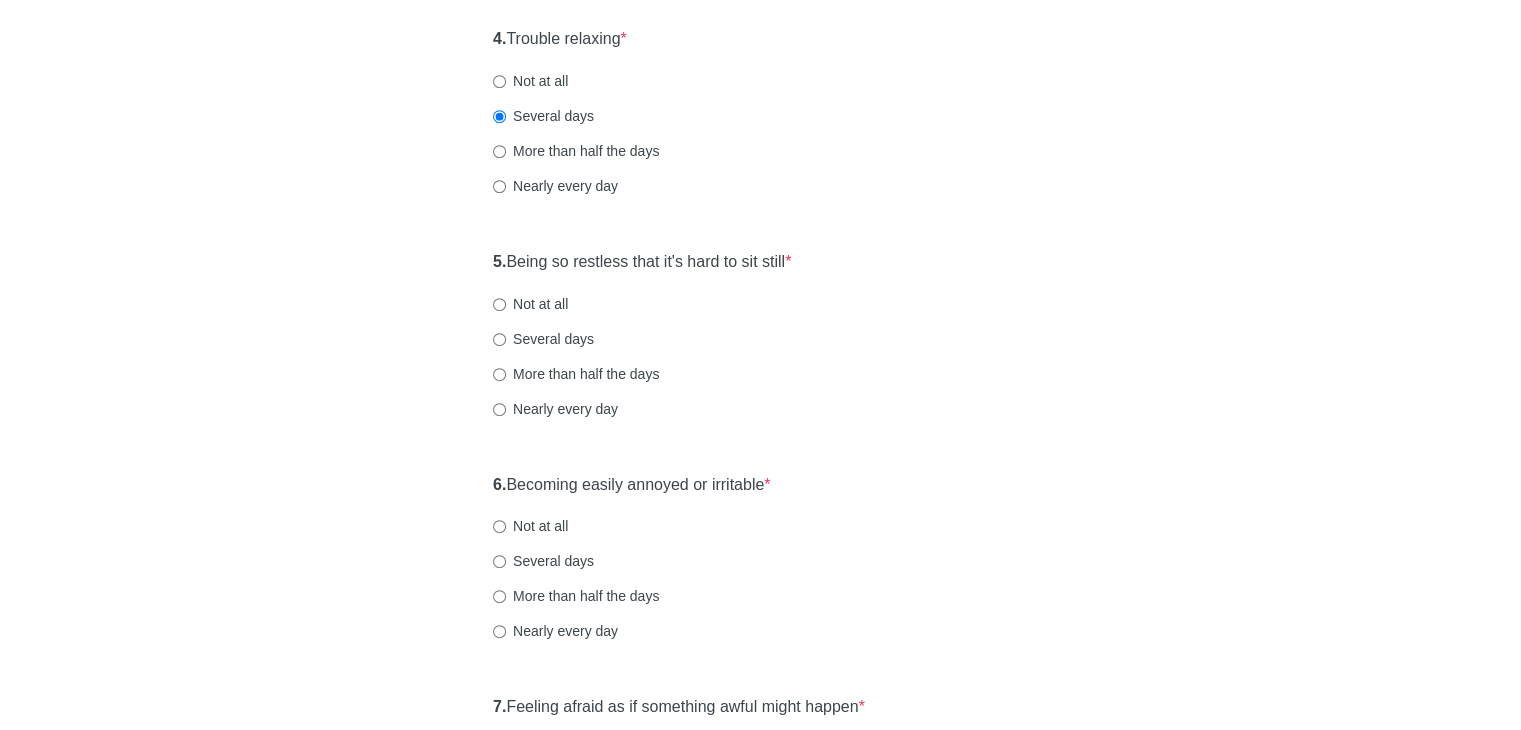 click on "5.  Being so restless that it's hard to sit still  * Not at all Several days More than half the days Nearly every day" at bounding box center [760, 345] 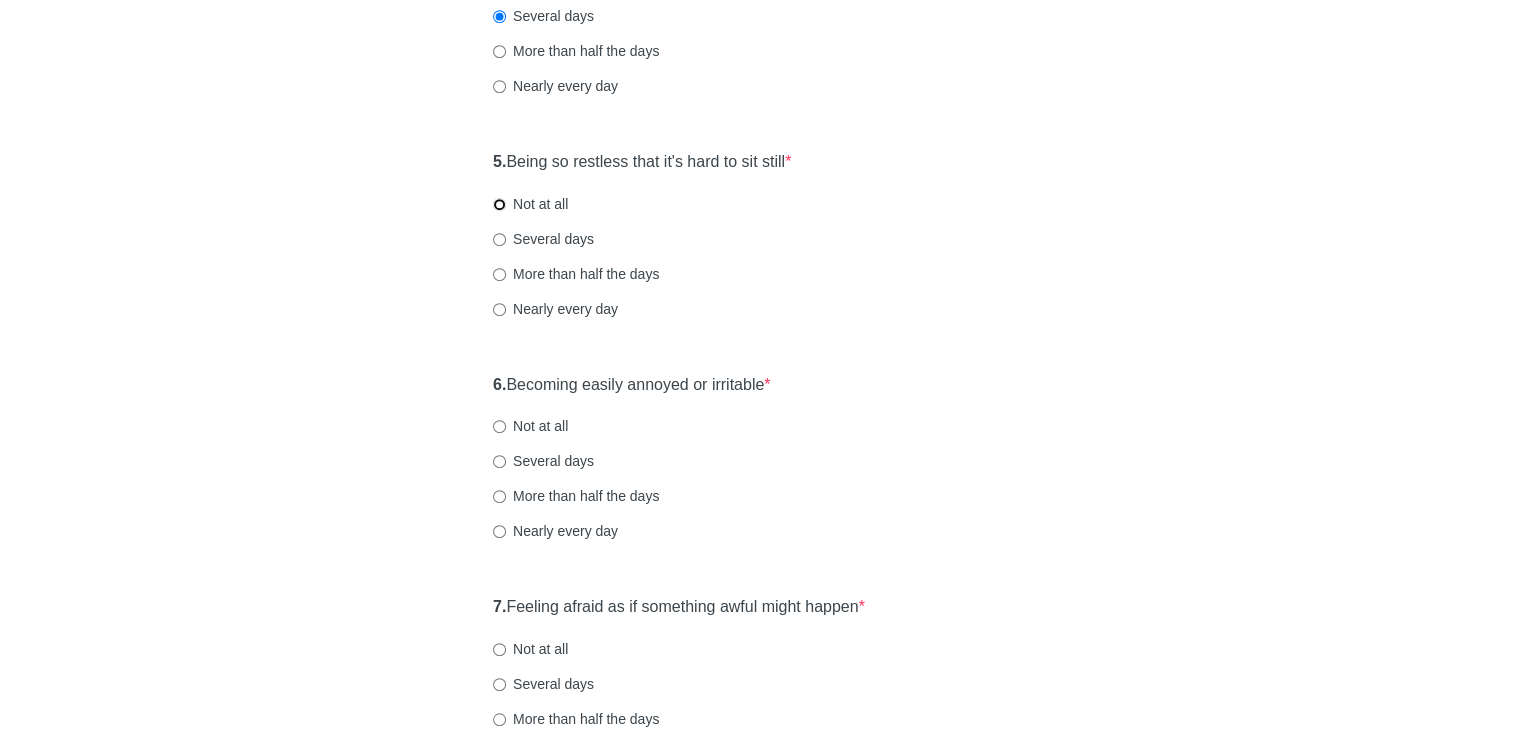 click on "Not at all" at bounding box center [499, 204] 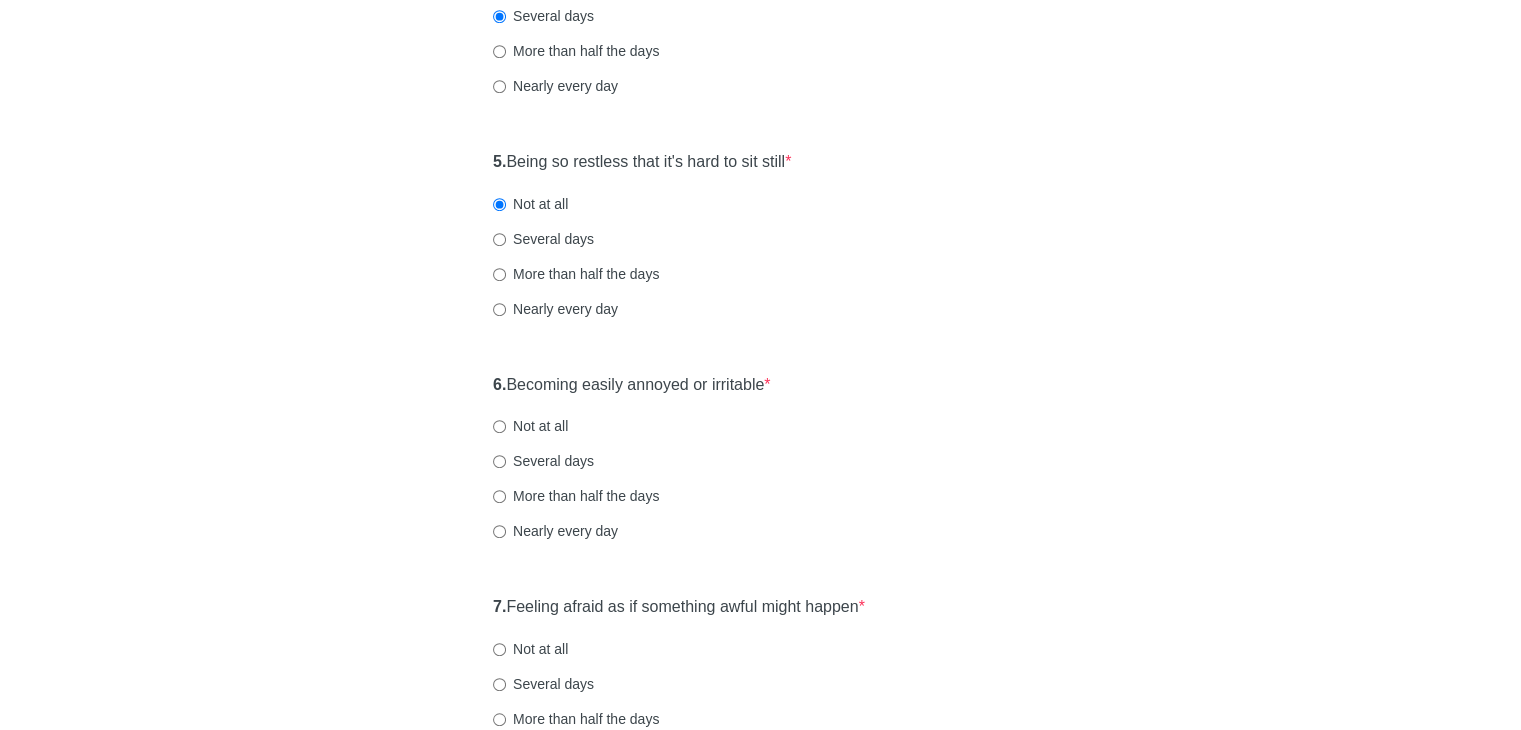click on "Not at all" at bounding box center [530, 426] 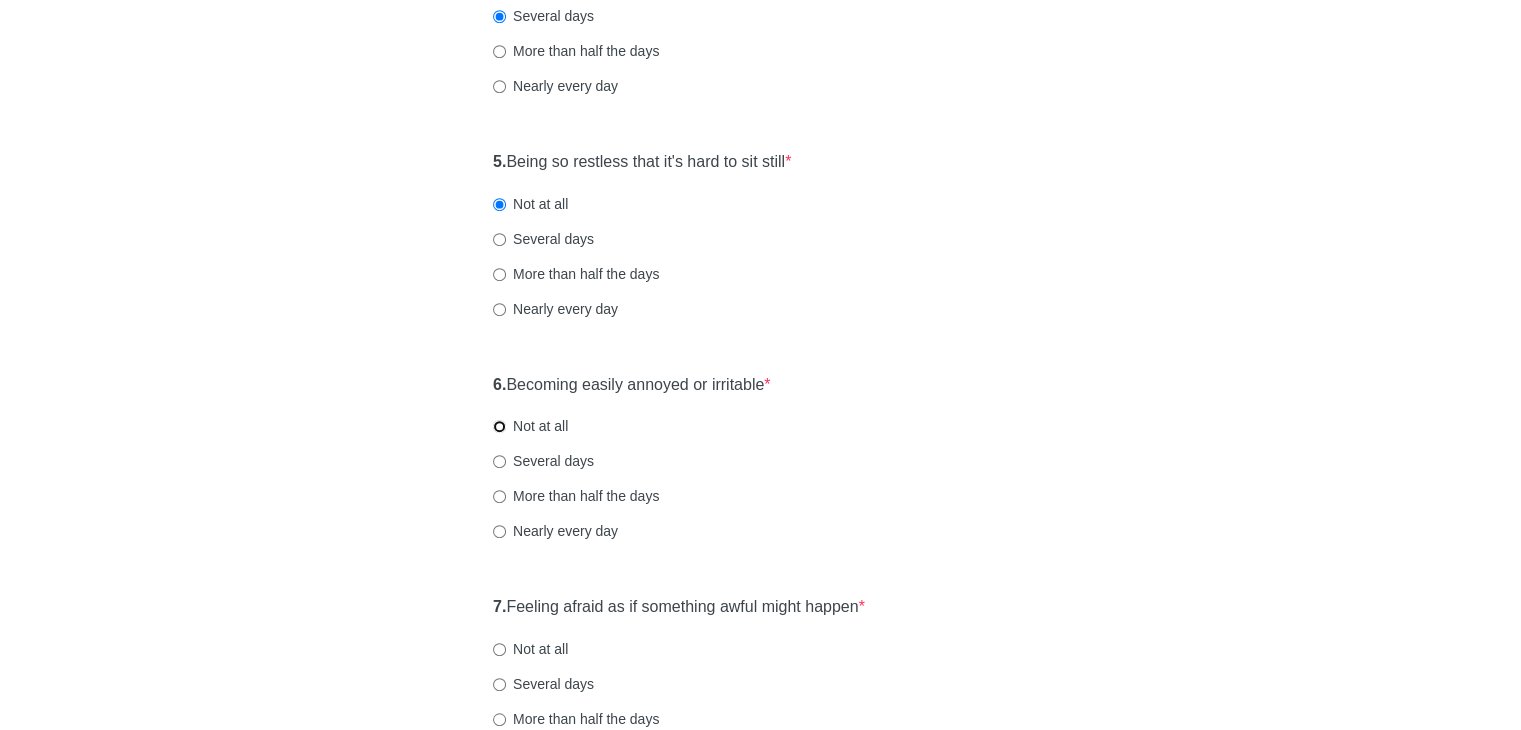 click on "Not at all" at bounding box center (499, 426) 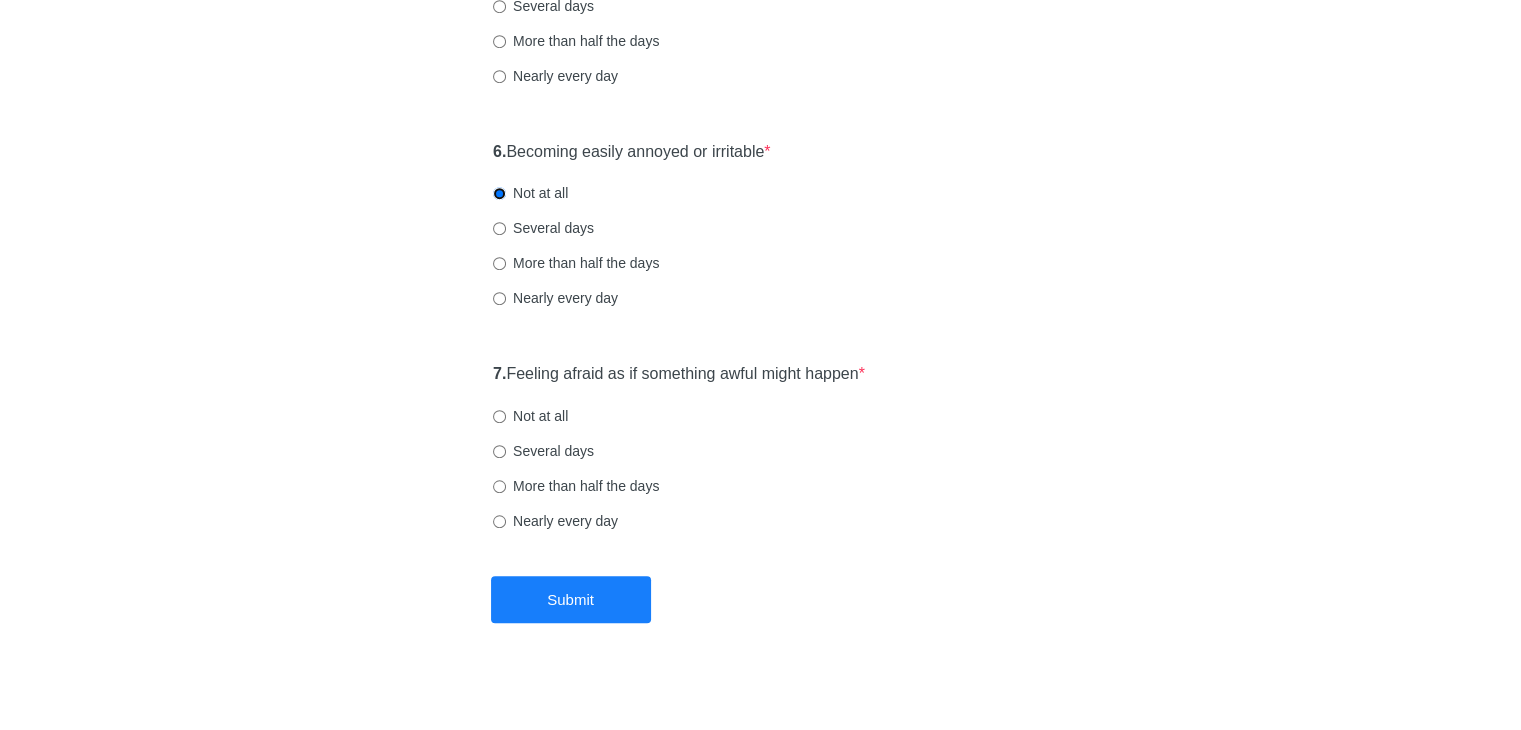 scroll, scrollTop: 1247, scrollLeft: 0, axis: vertical 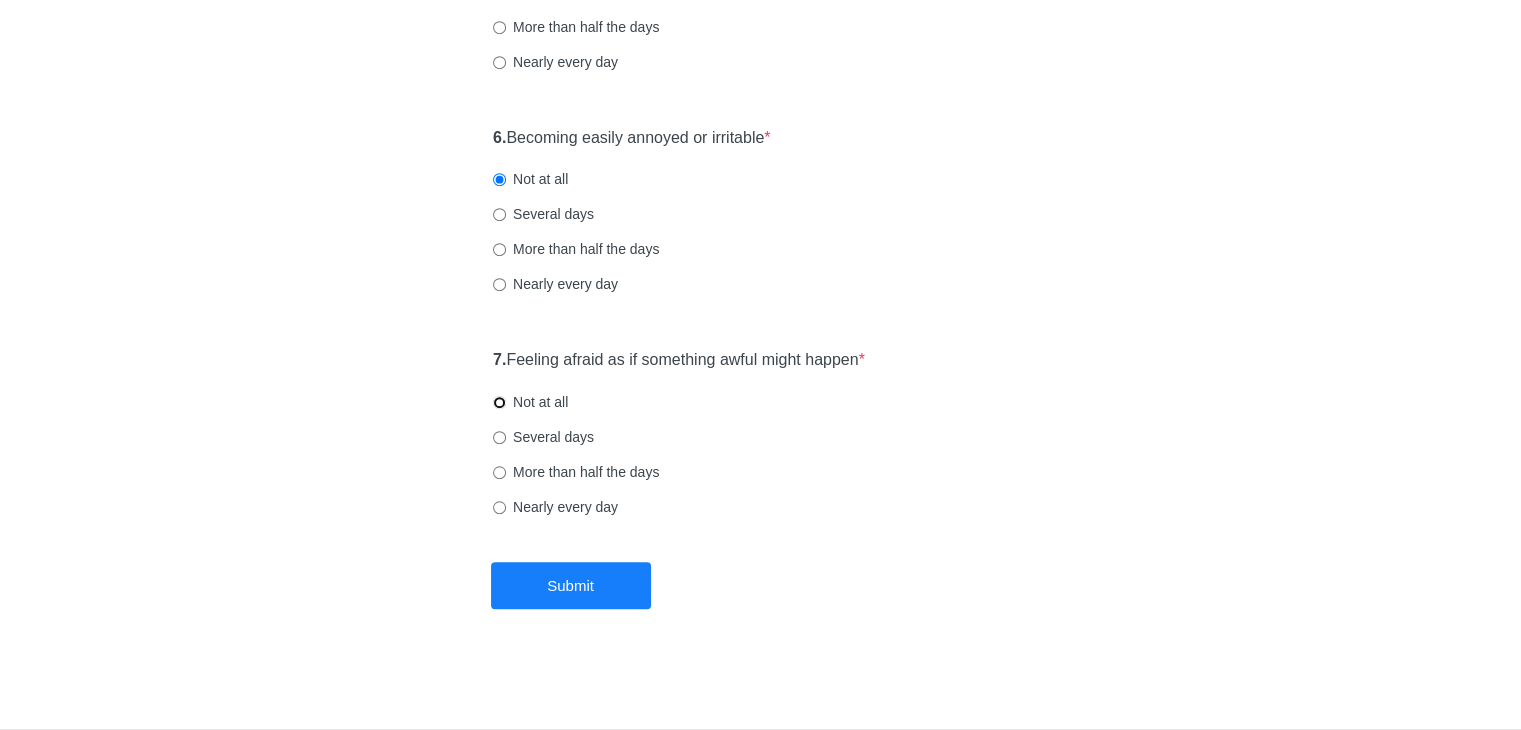 click on "Not at all" at bounding box center [499, 402] 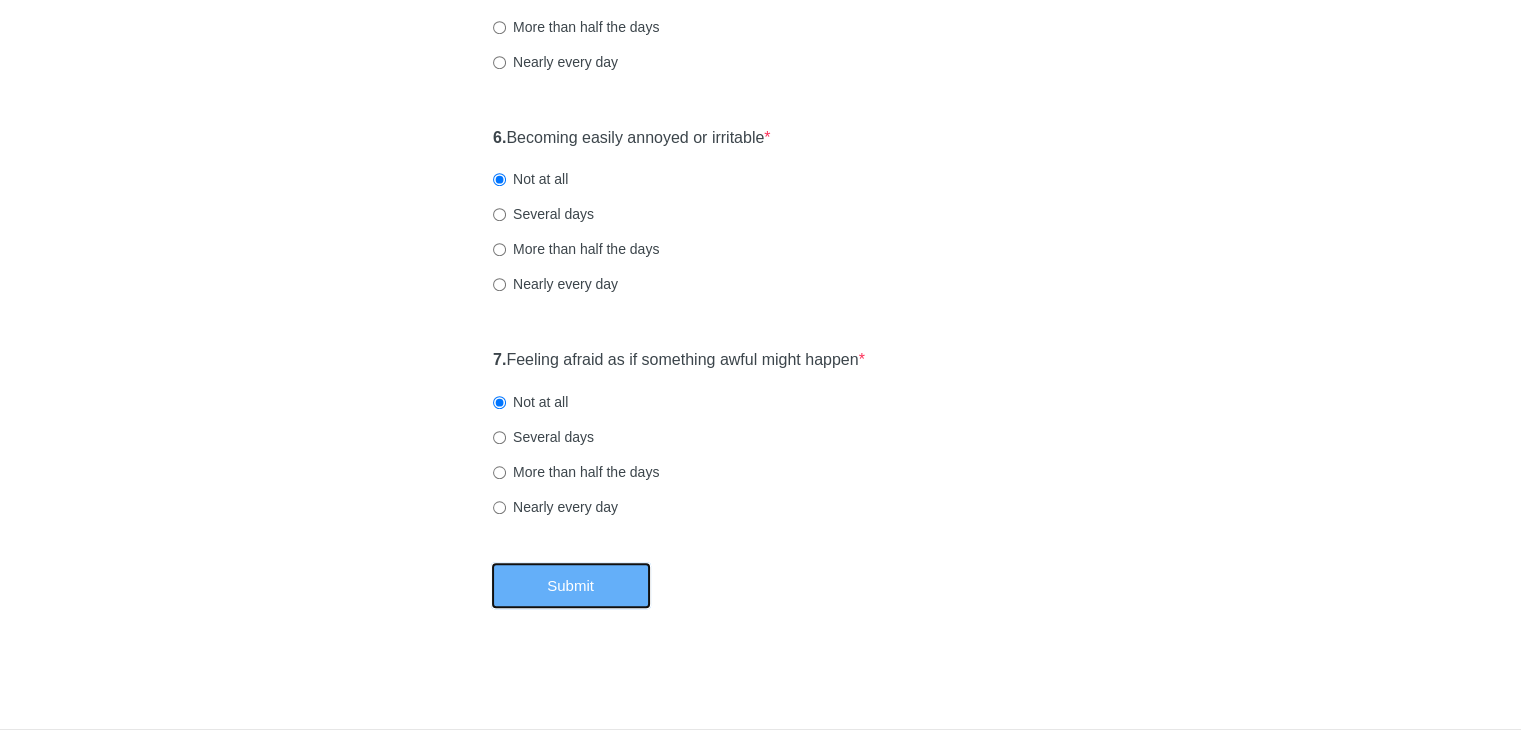 click on "Submit" at bounding box center [571, 585] 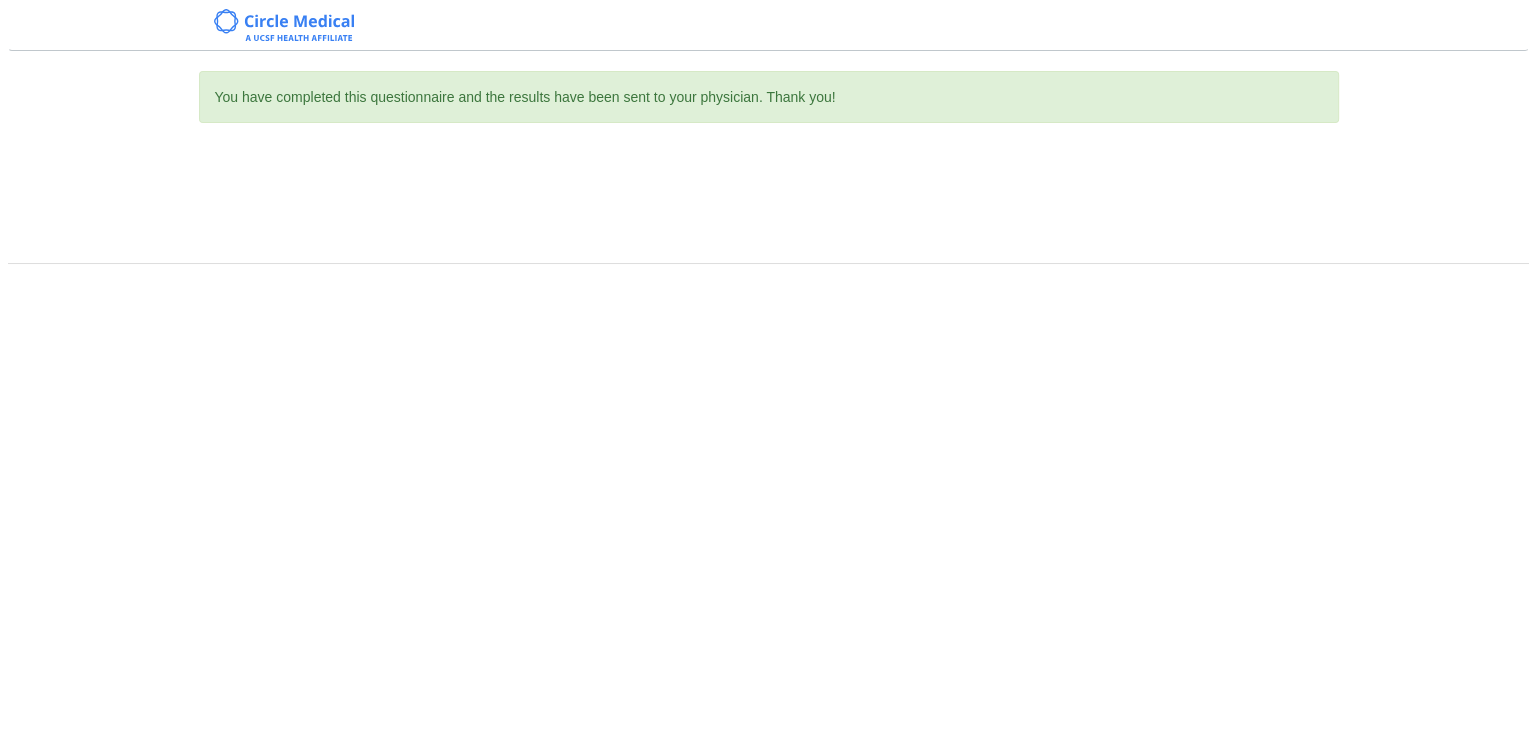 scroll, scrollTop: 0, scrollLeft: 0, axis: both 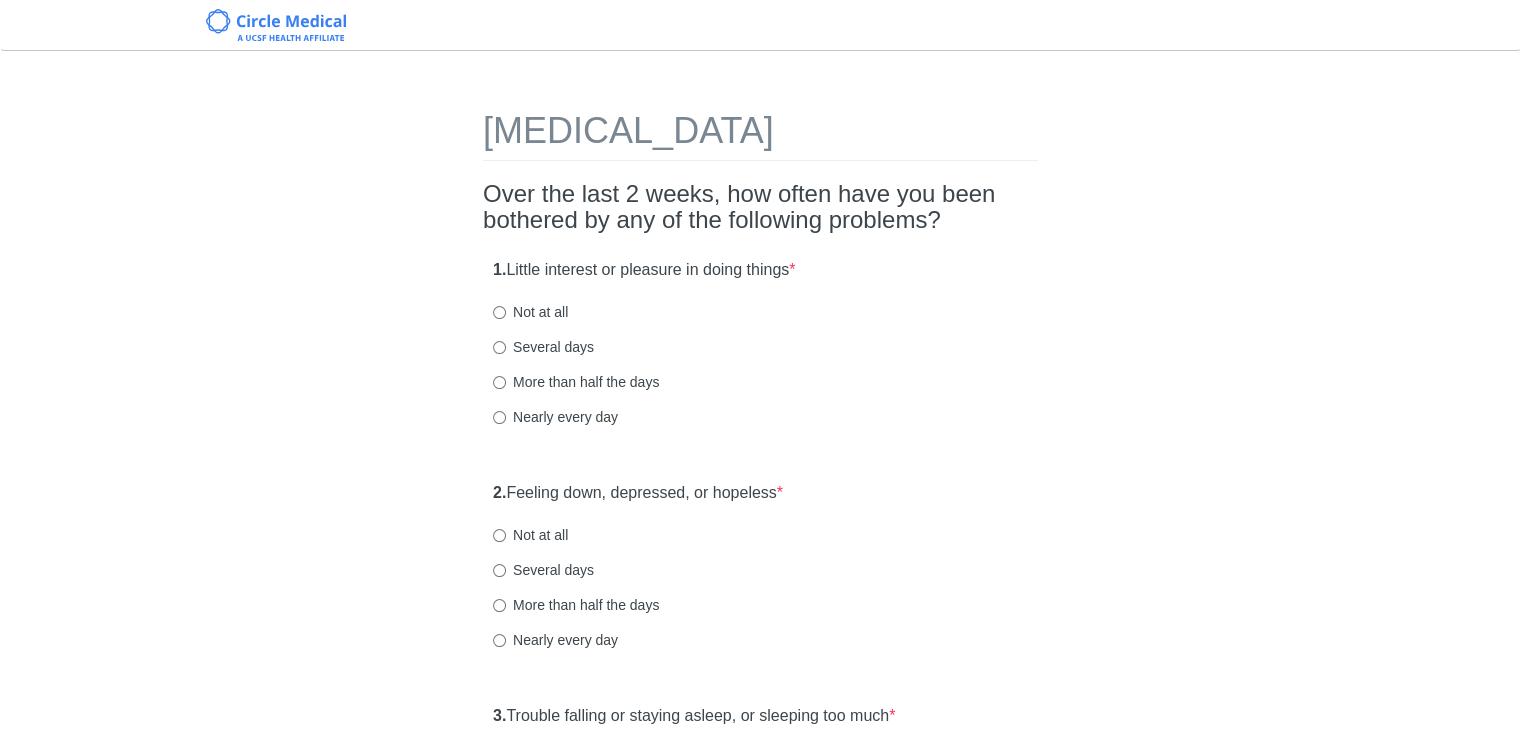 click on "Not at all" at bounding box center [530, 312] 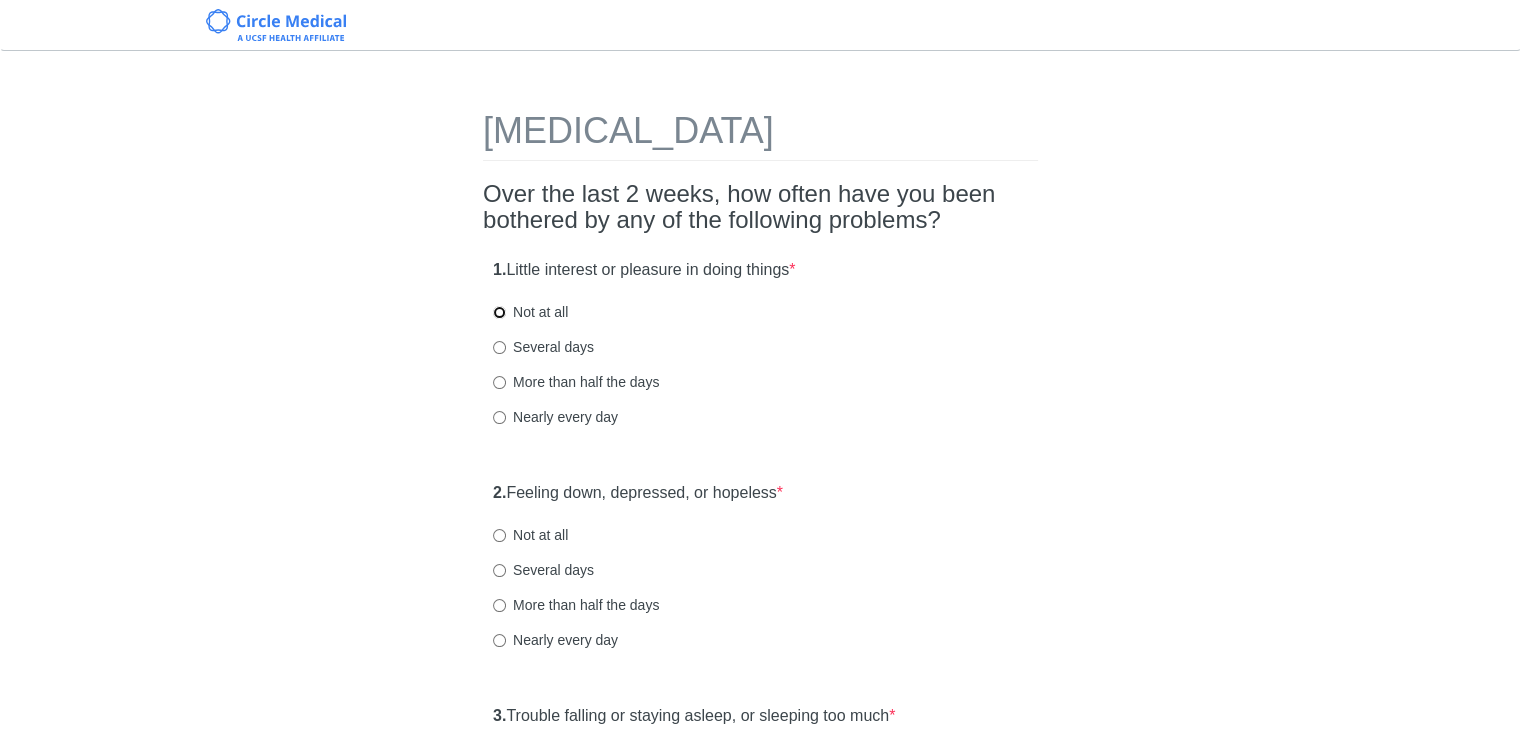 radio on "true" 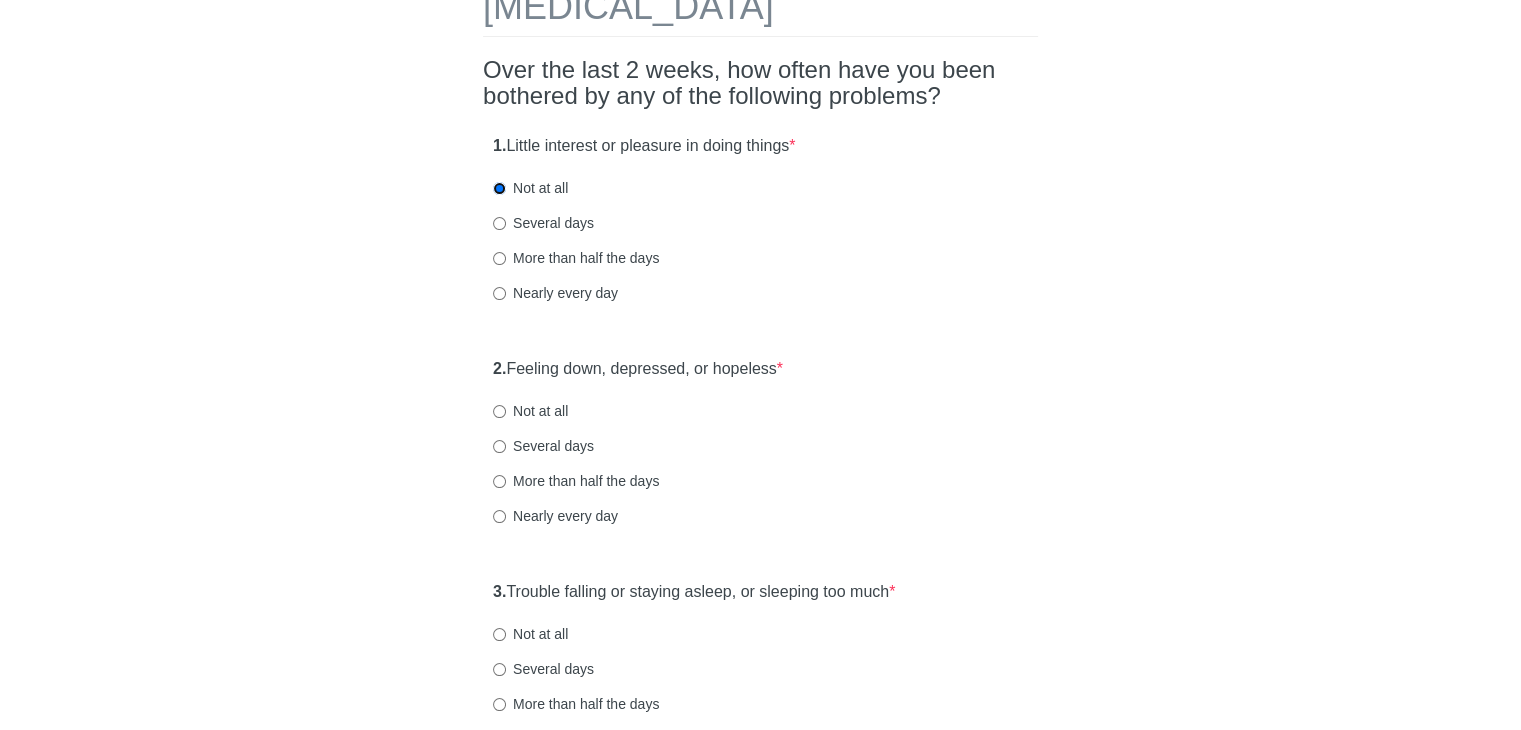scroll, scrollTop: 200, scrollLeft: 0, axis: vertical 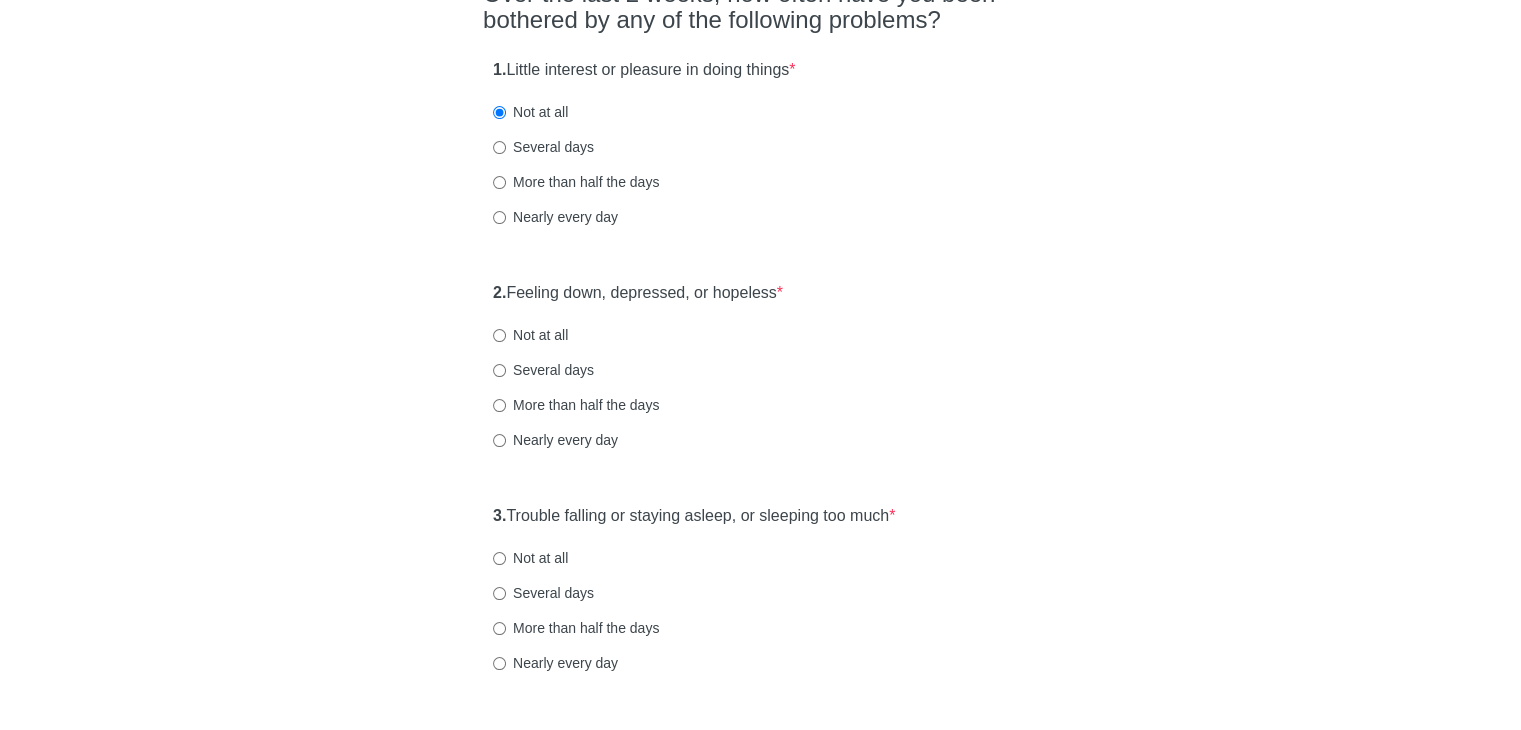 click on "Not at all" at bounding box center (530, 335) 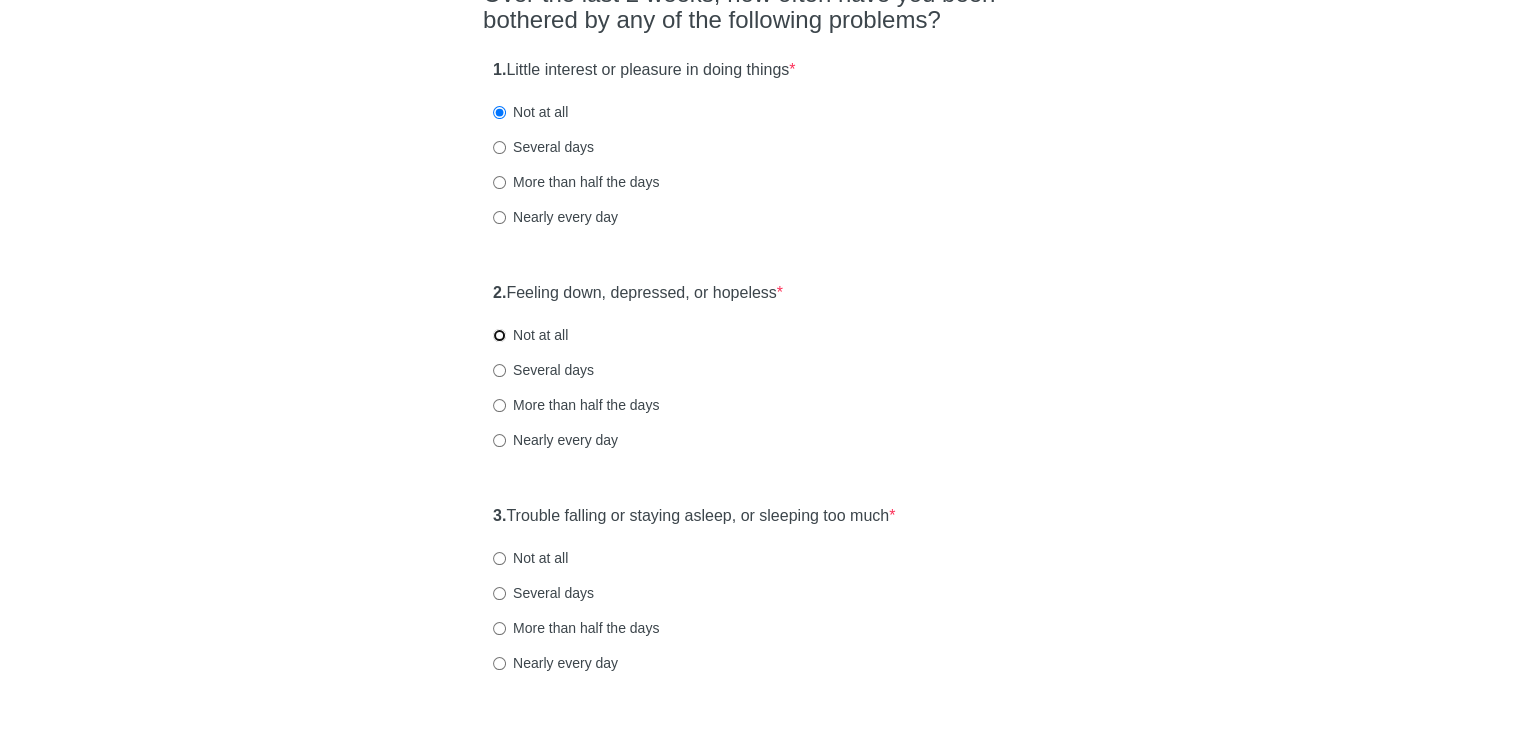 radio on "true" 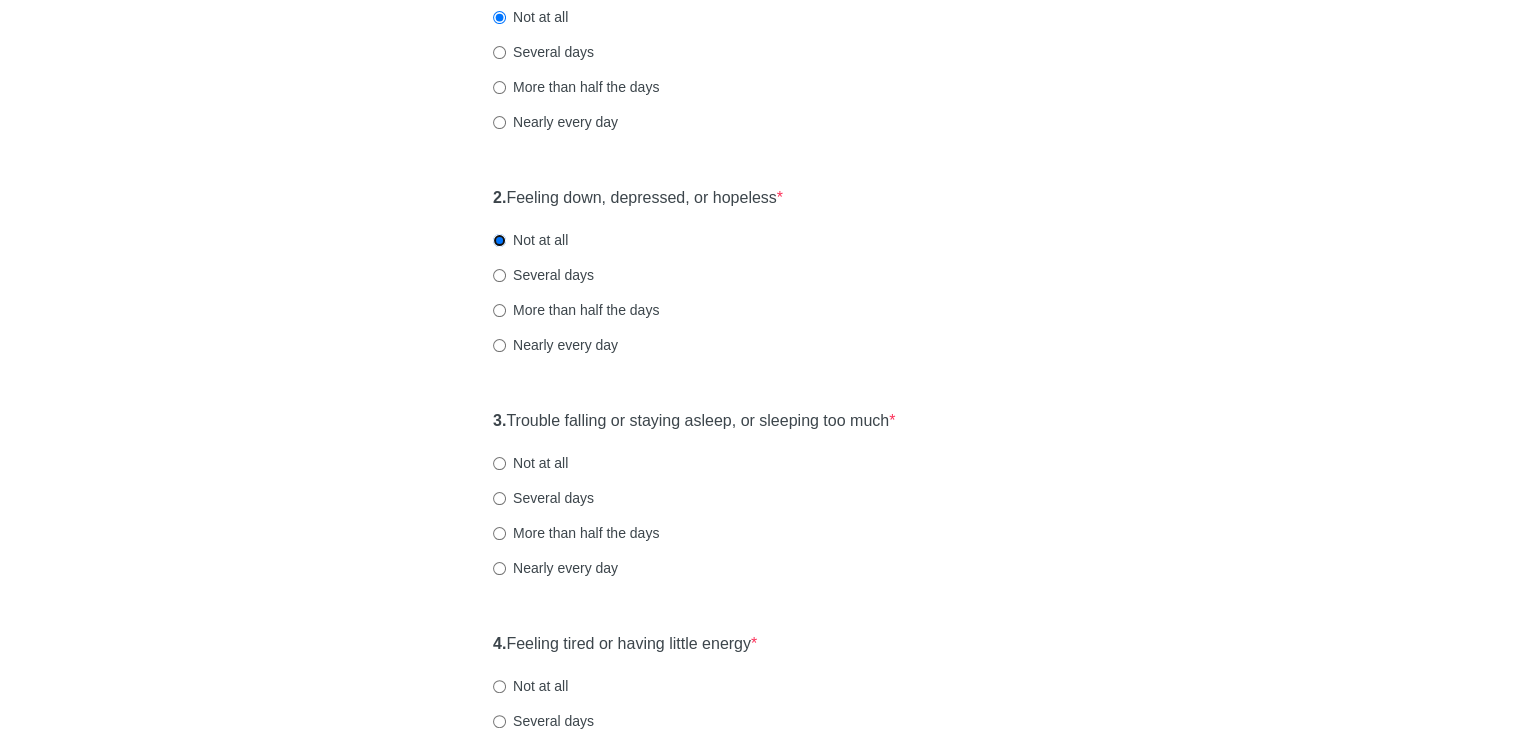 scroll, scrollTop: 500, scrollLeft: 0, axis: vertical 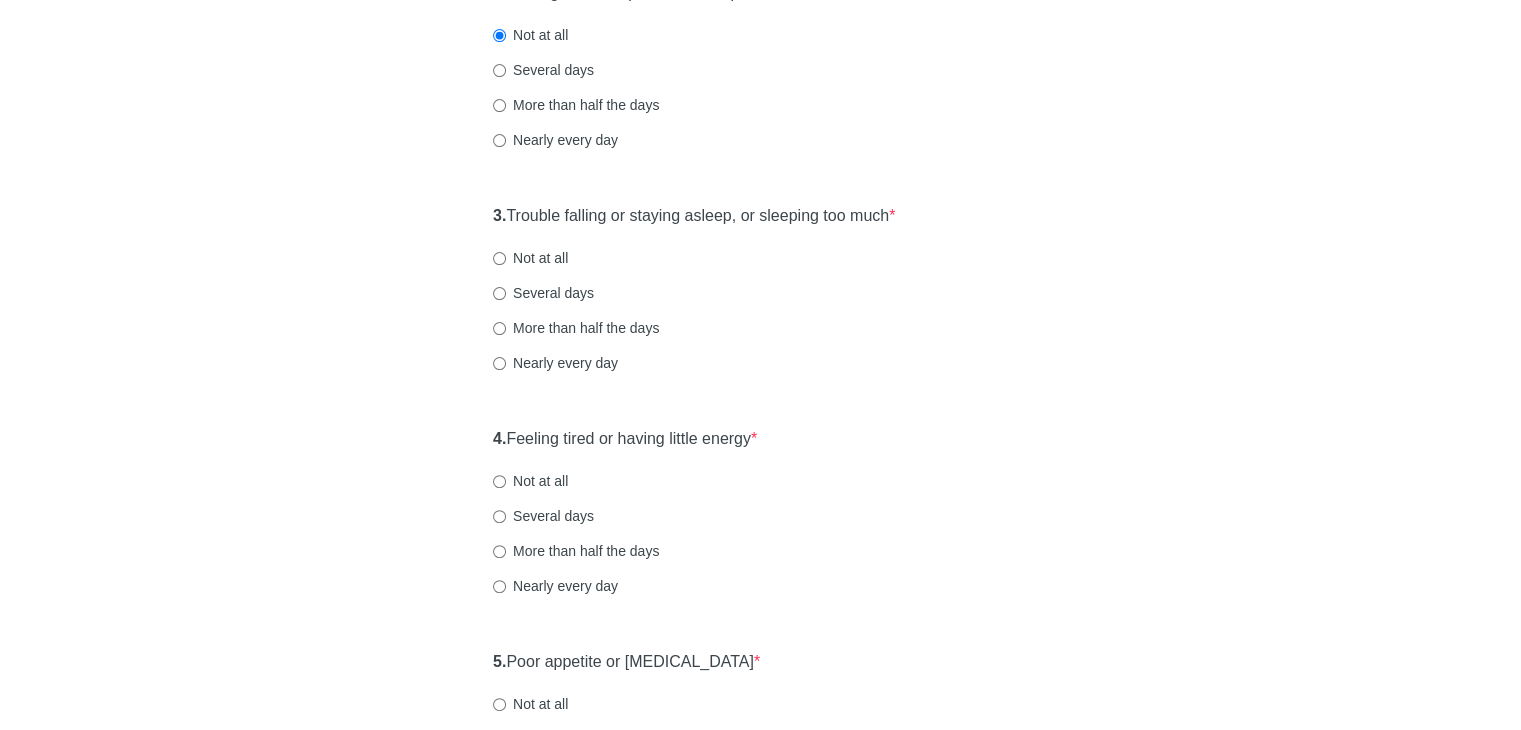 click on "Not at all" at bounding box center [530, 258] 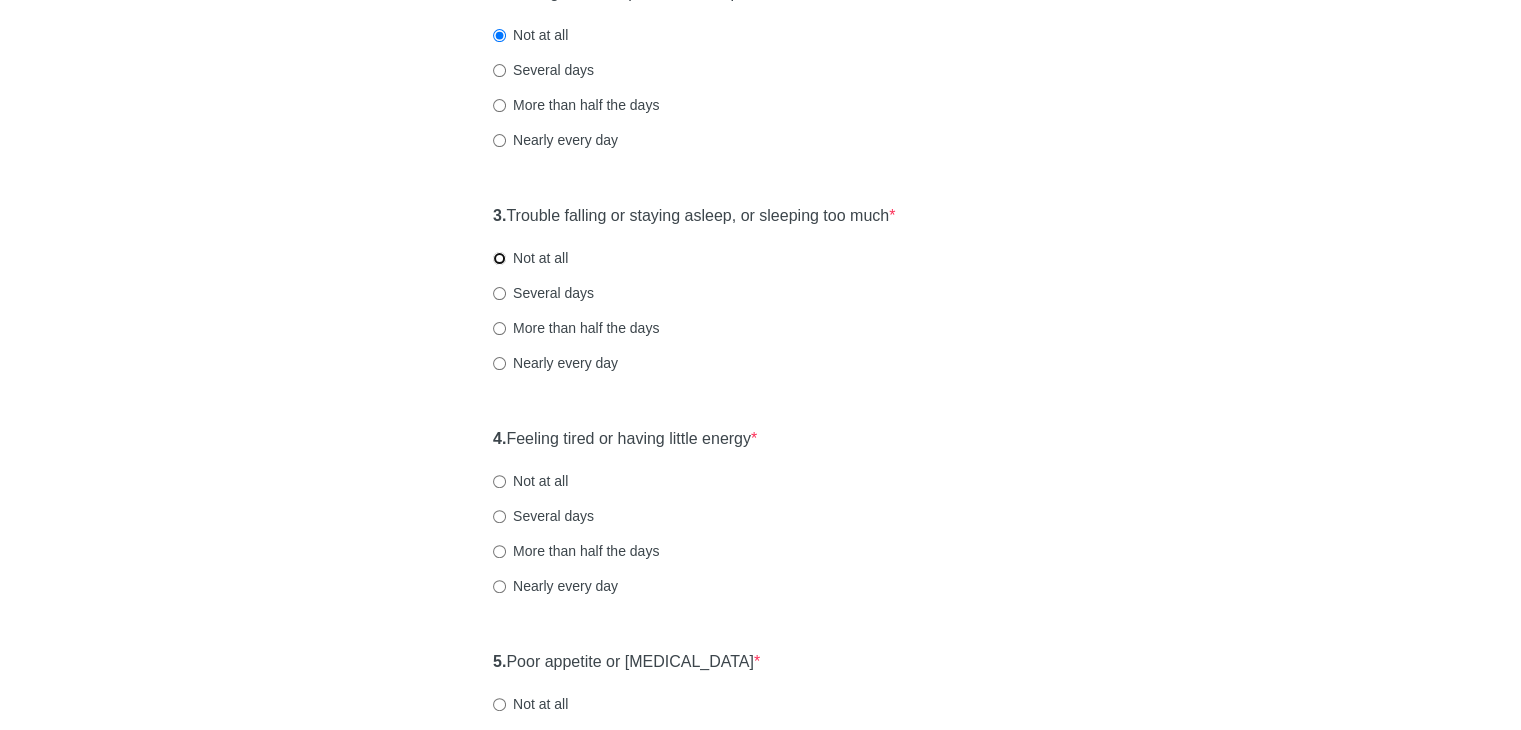 click on "Not at all" at bounding box center (499, 258) 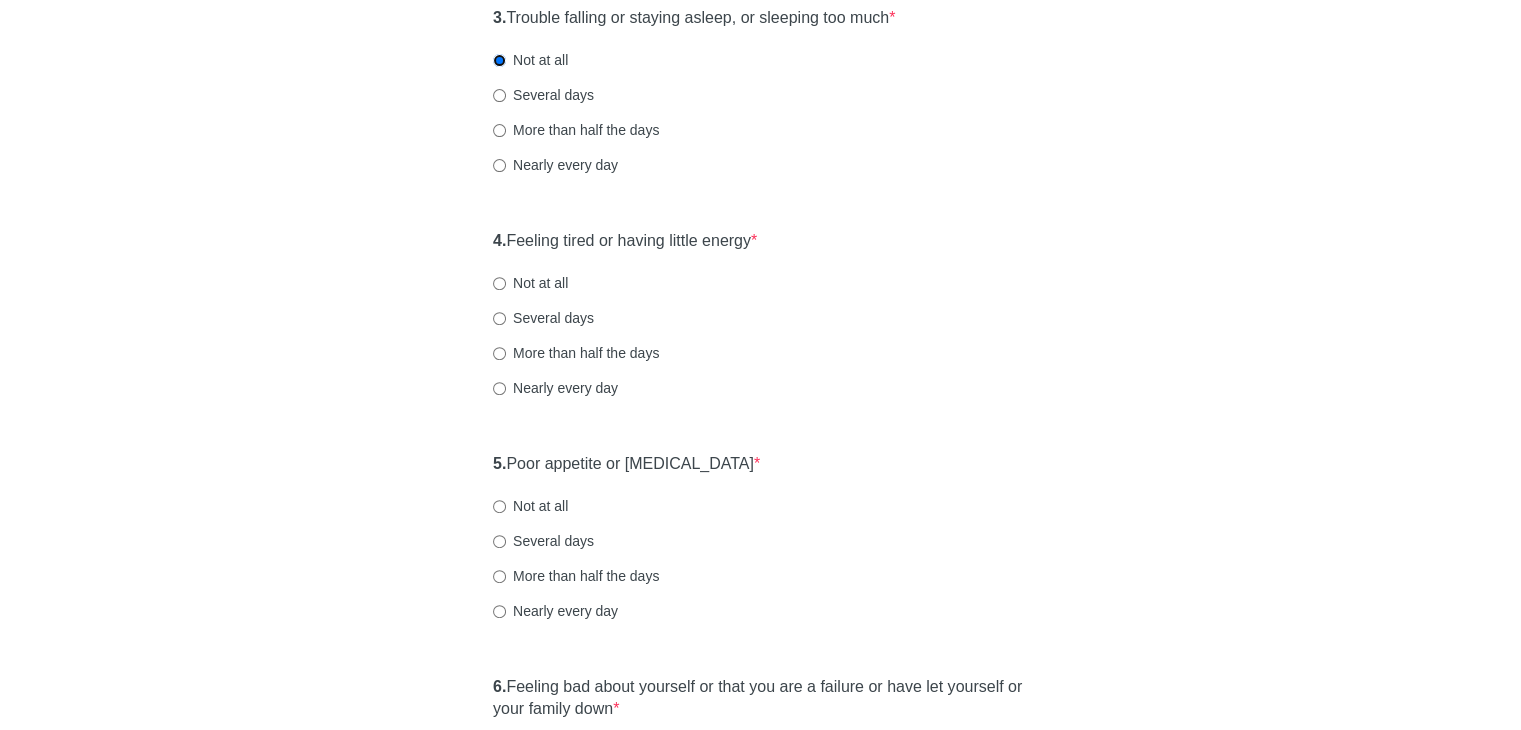 scroll, scrollTop: 700, scrollLeft: 0, axis: vertical 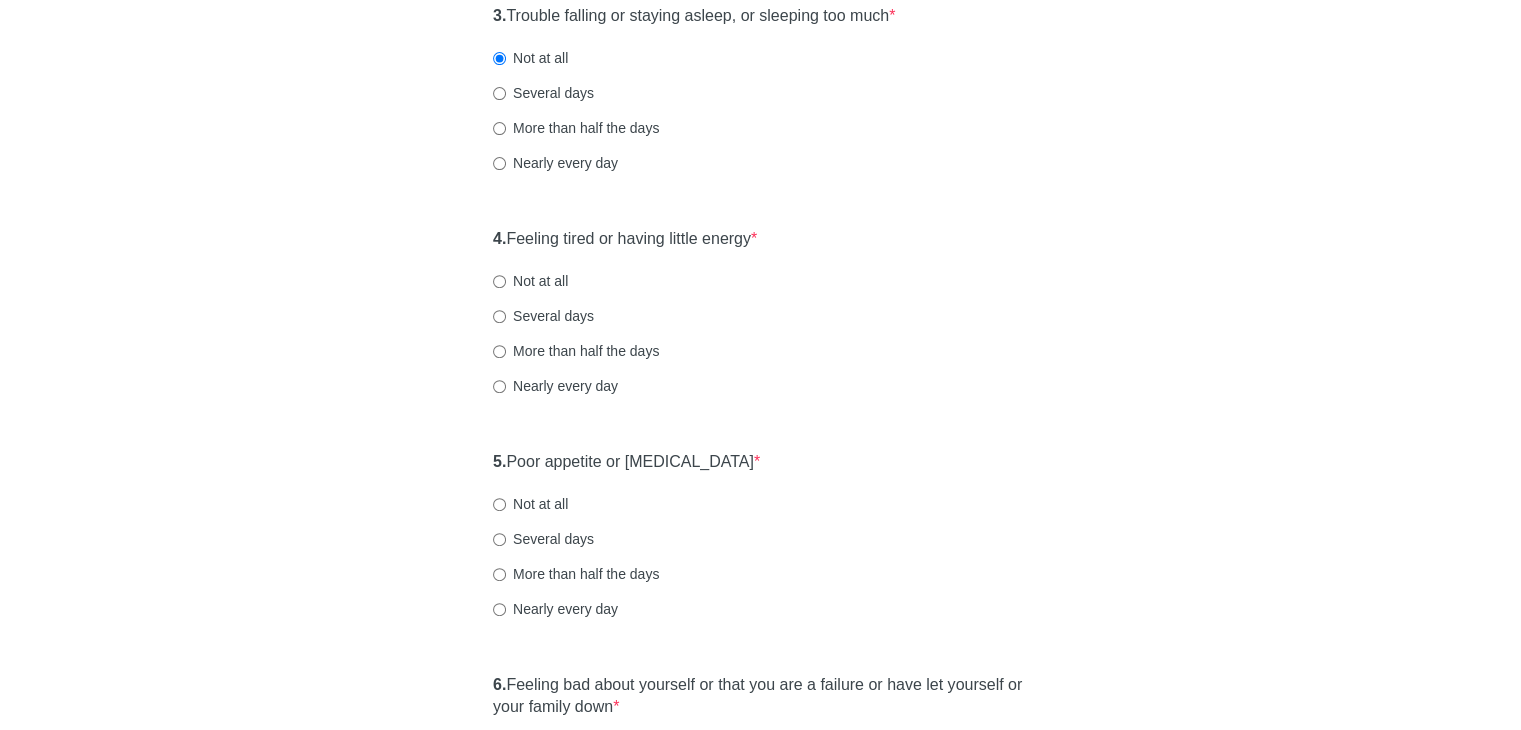 click on "Not at all" at bounding box center (530, 281) 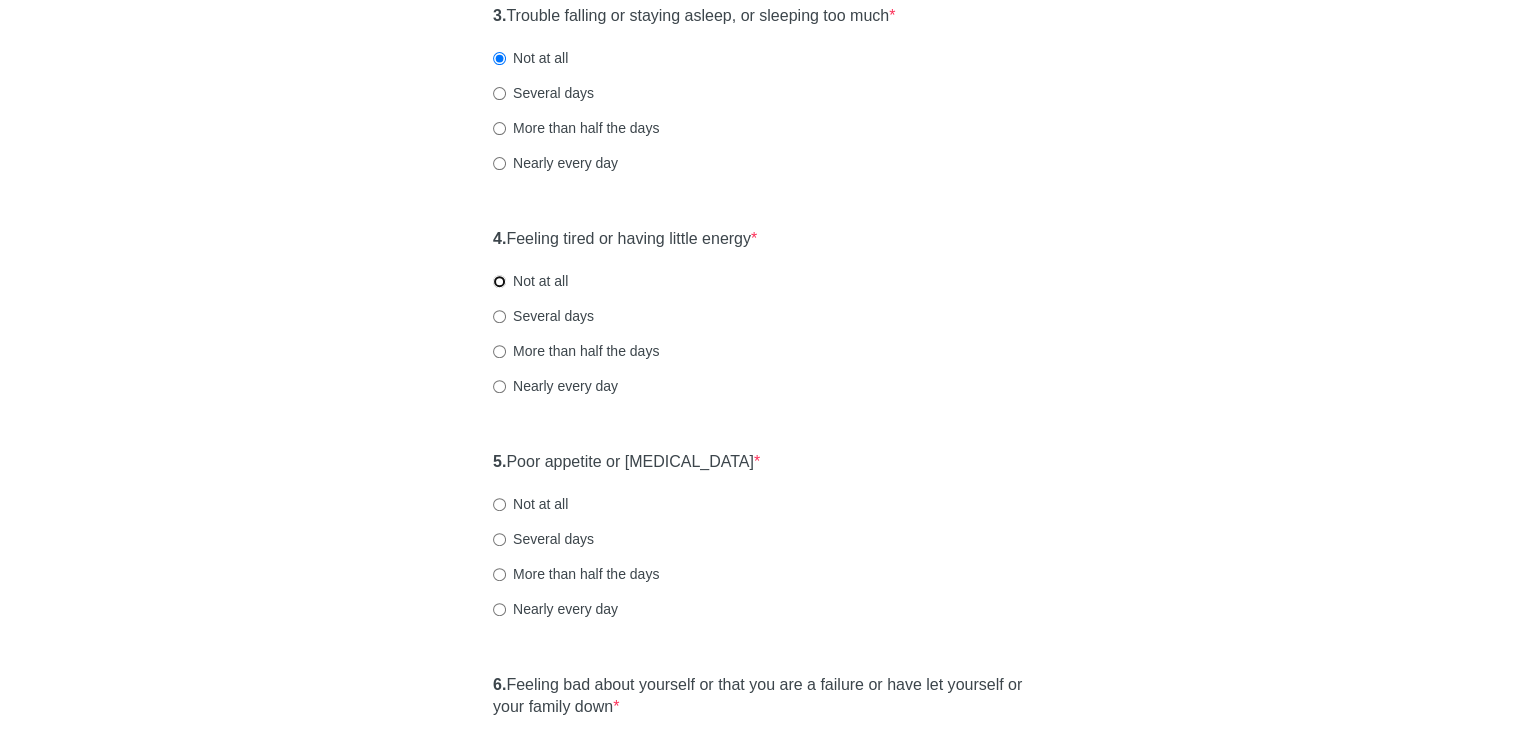 click on "Not at all" at bounding box center (499, 281) 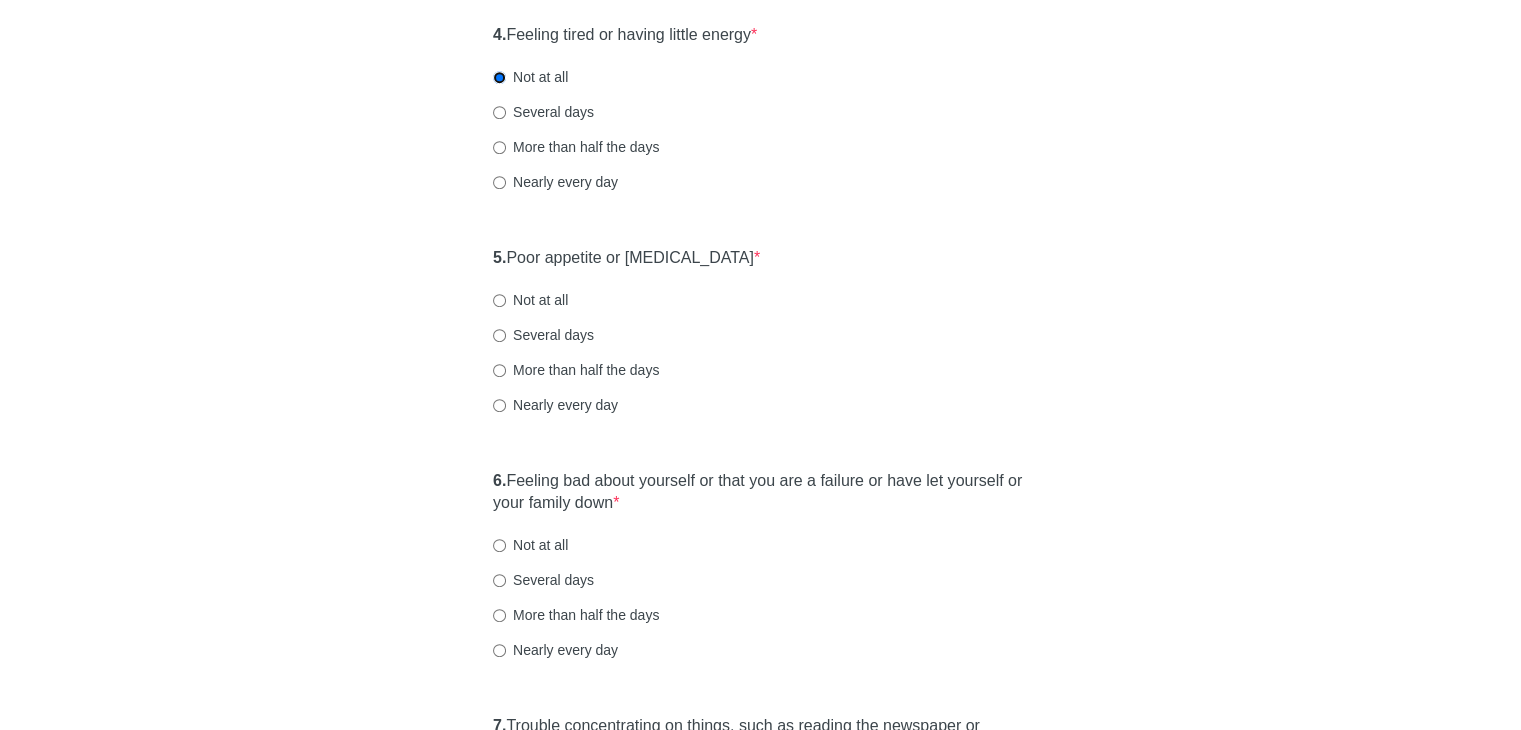 scroll, scrollTop: 900, scrollLeft: 0, axis: vertical 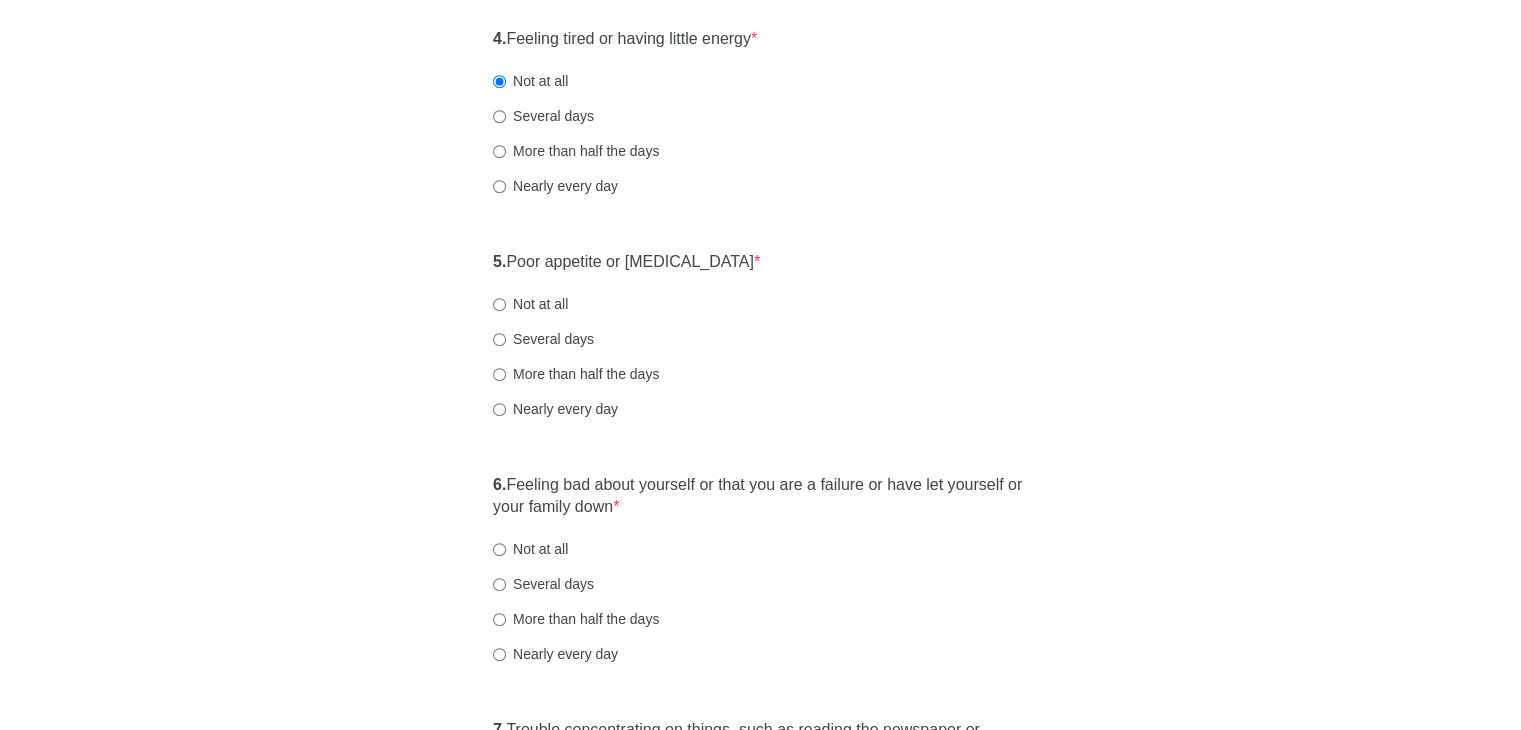 click on "Not at all" at bounding box center (530, 304) 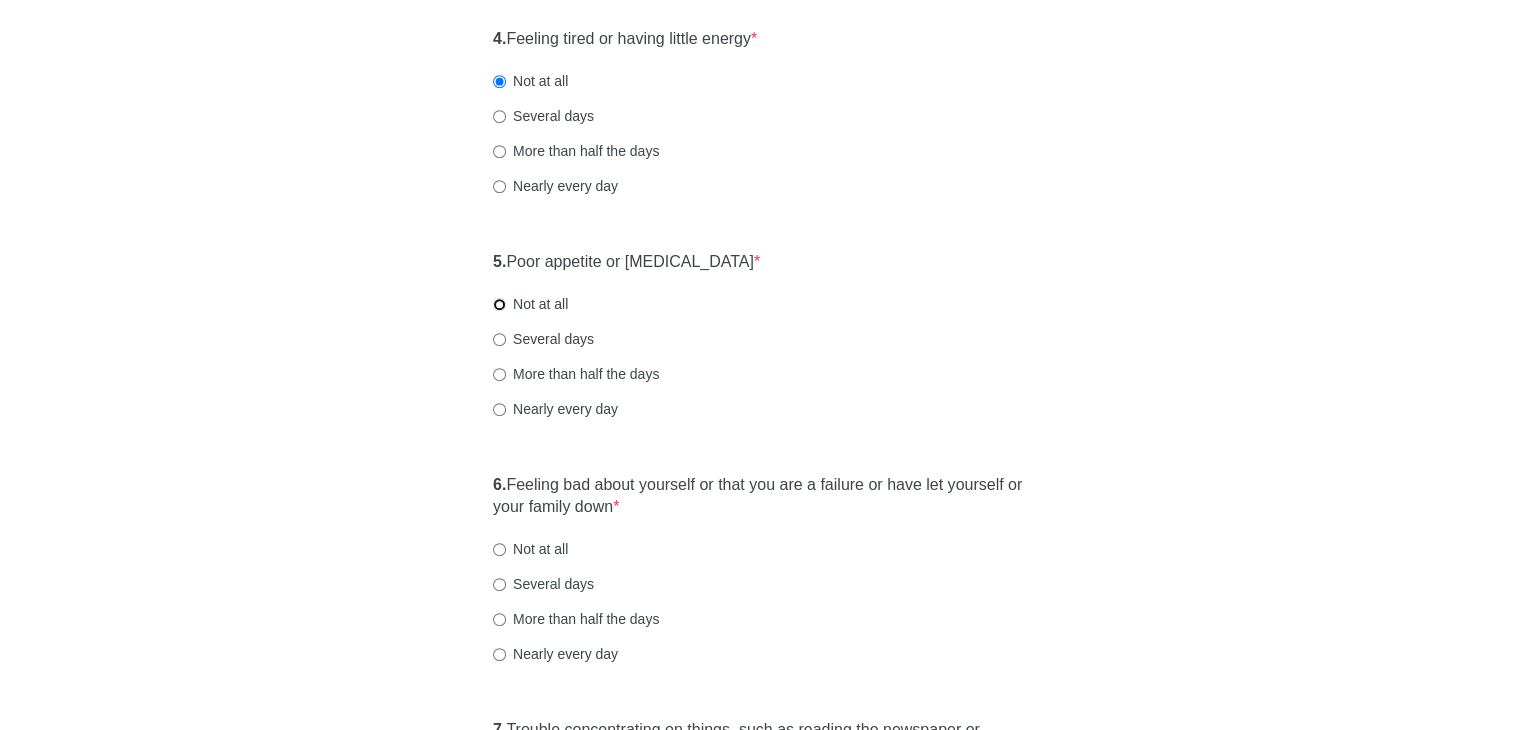 radio on "true" 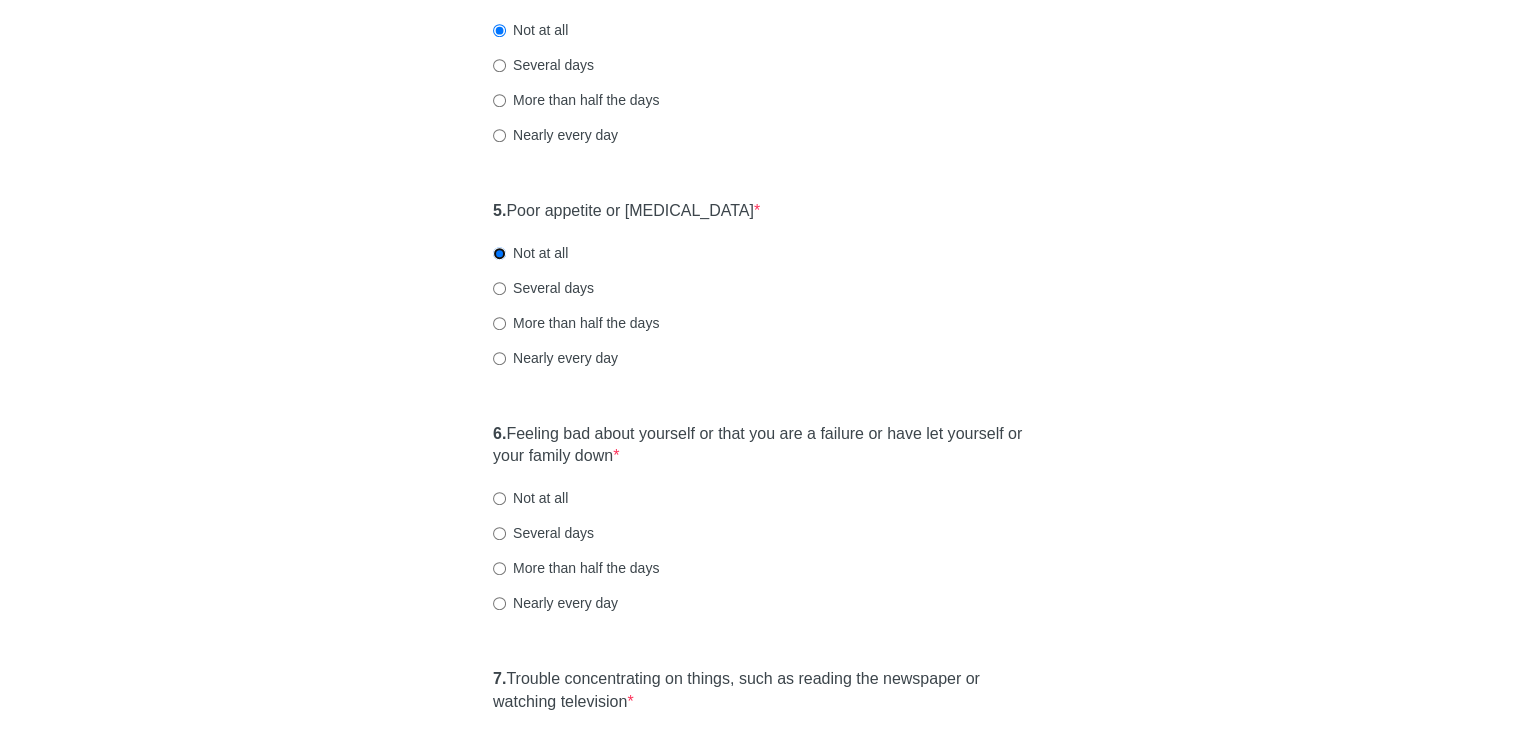 scroll, scrollTop: 1000, scrollLeft: 0, axis: vertical 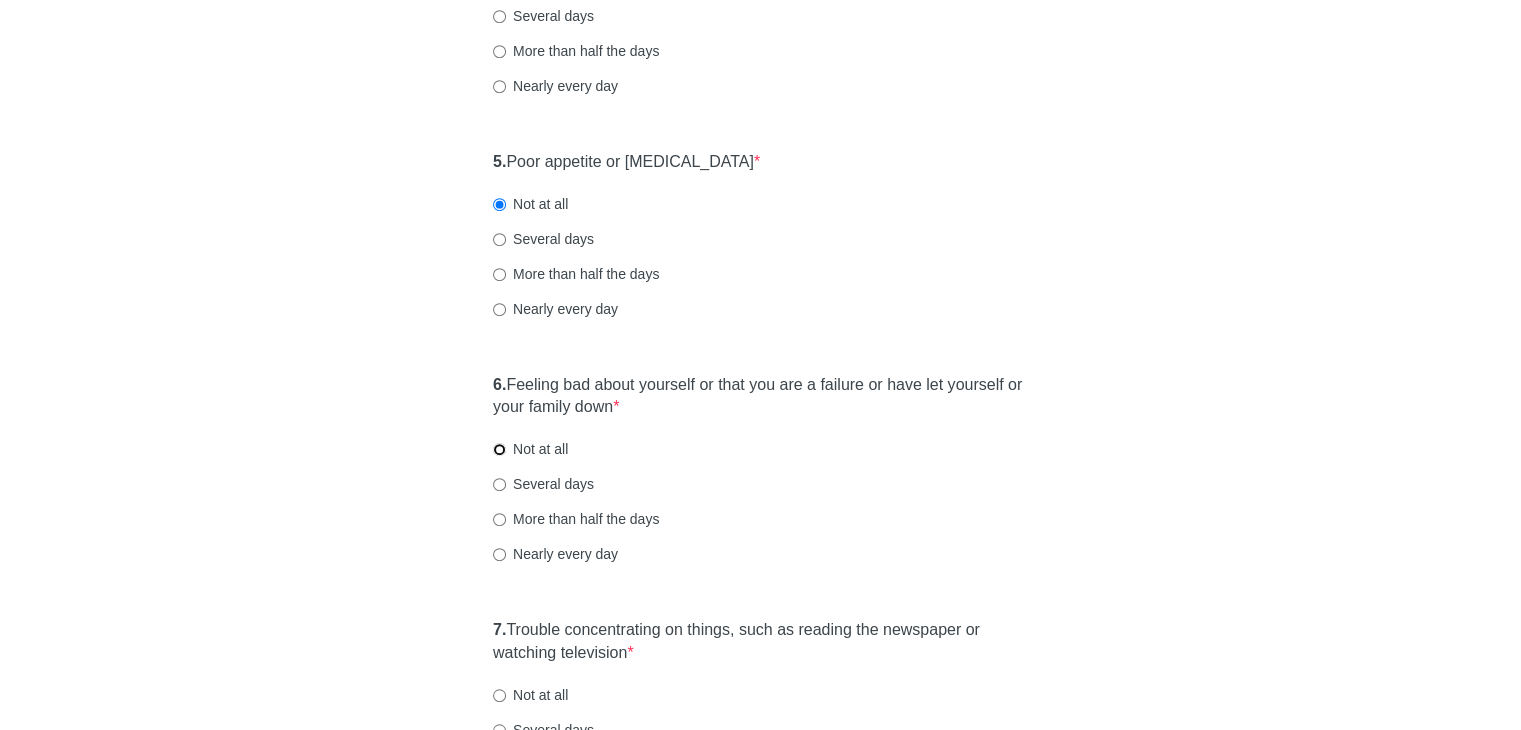 click on "Not at all" at bounding box center [499, 449] 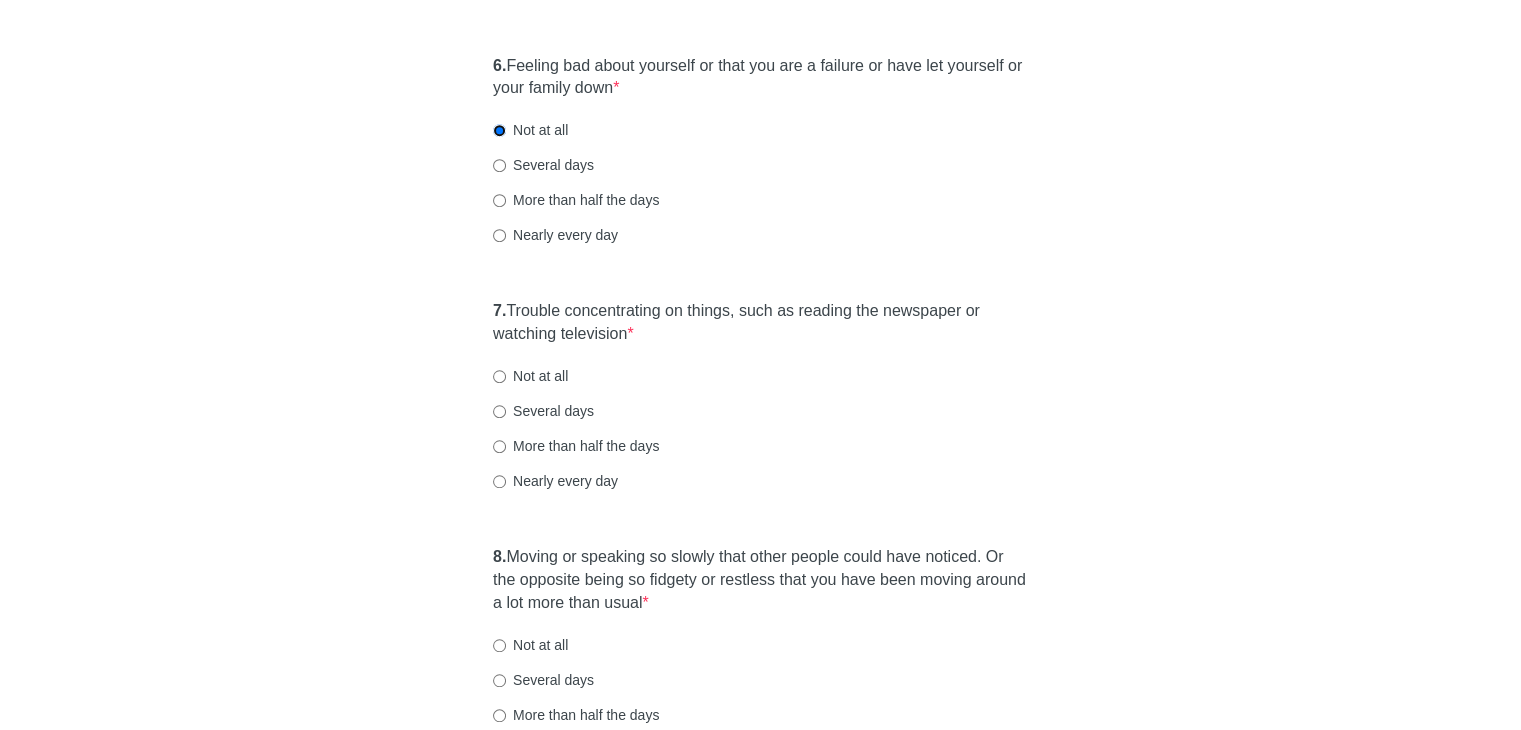 scroll, scrollTop: 1400, scrollLeft: 0, axis: vertical 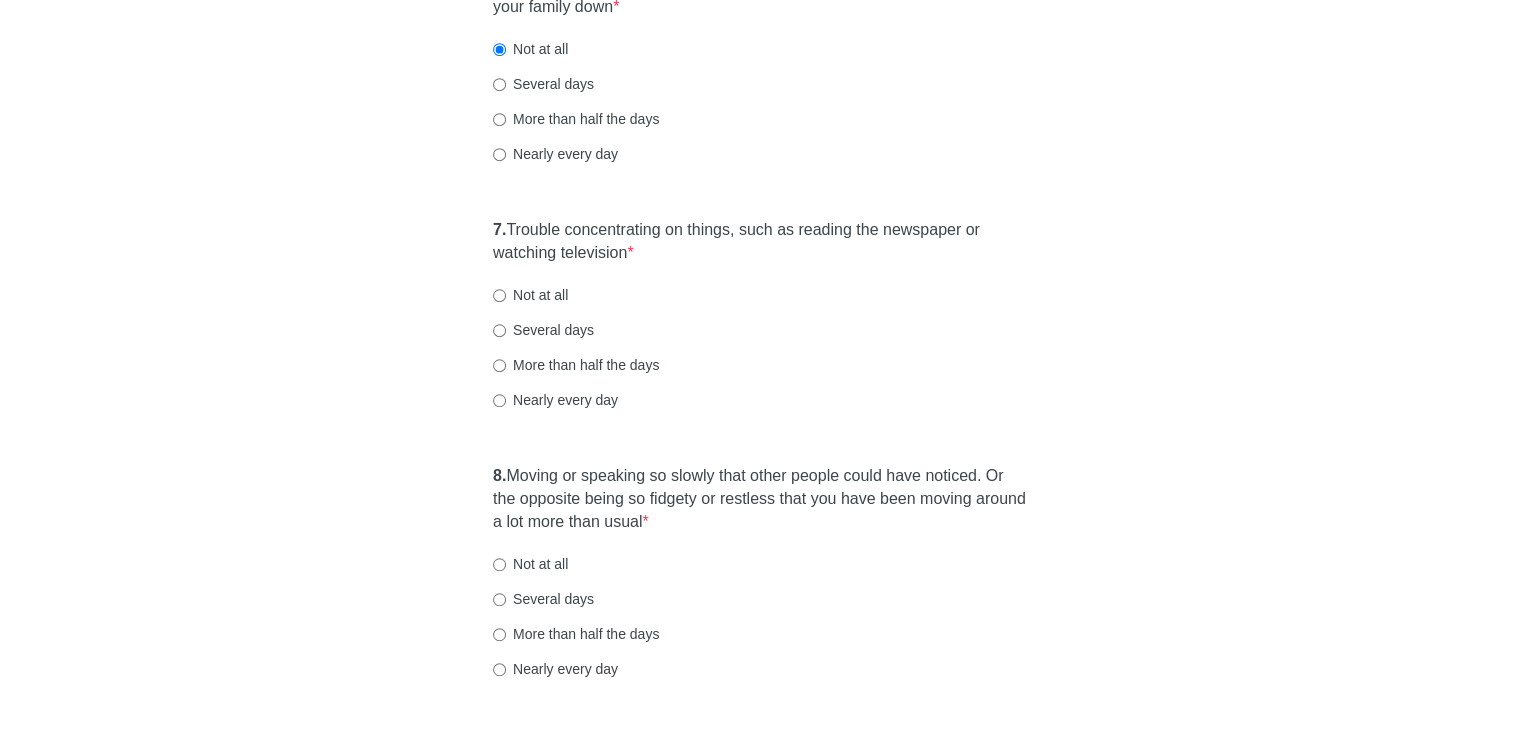 click on "Not at all" at bounding box center [530, 295] 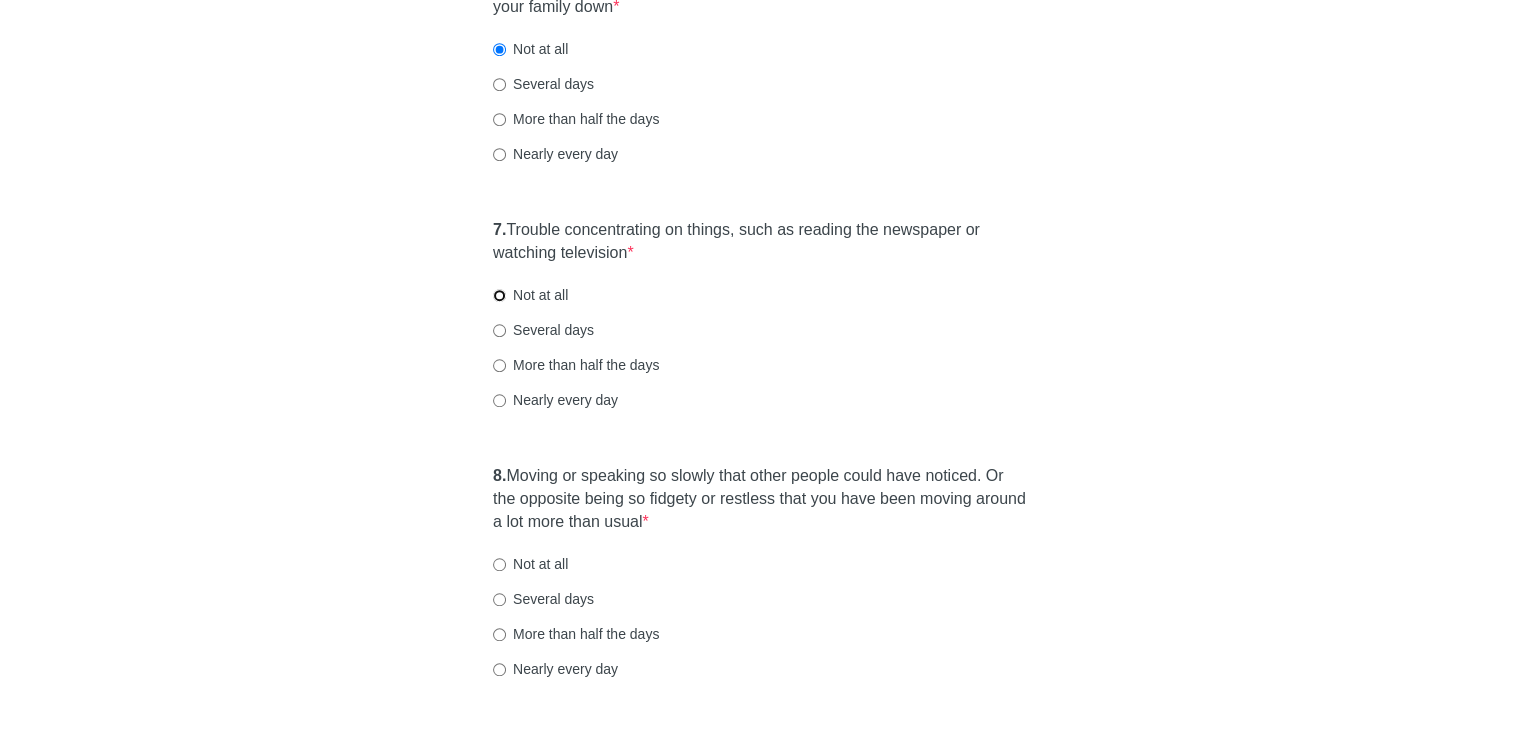click on "Not at all" at bounding box center (499, 295) 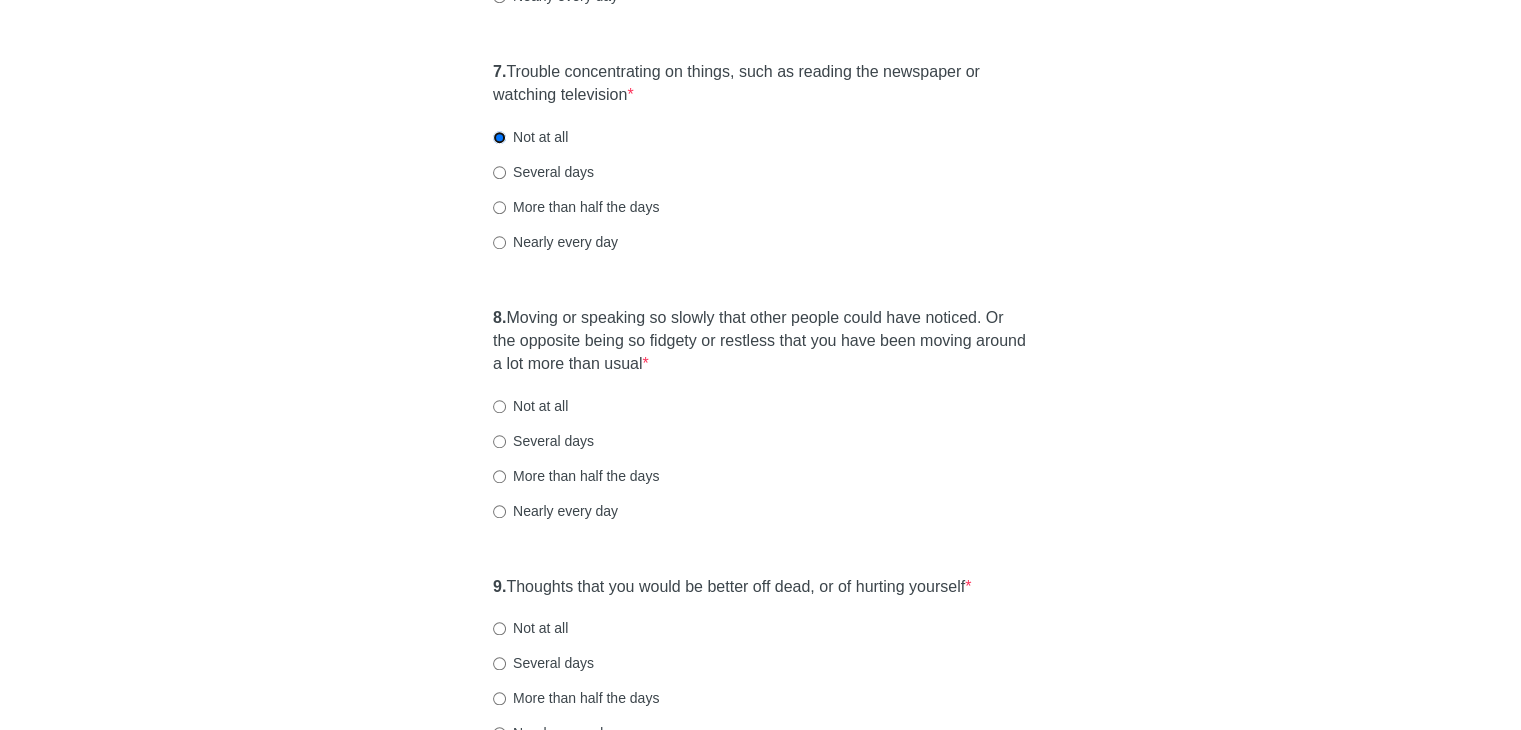 scroll, scrollTop: 1600, scrollLeft: 0, axis: vertical 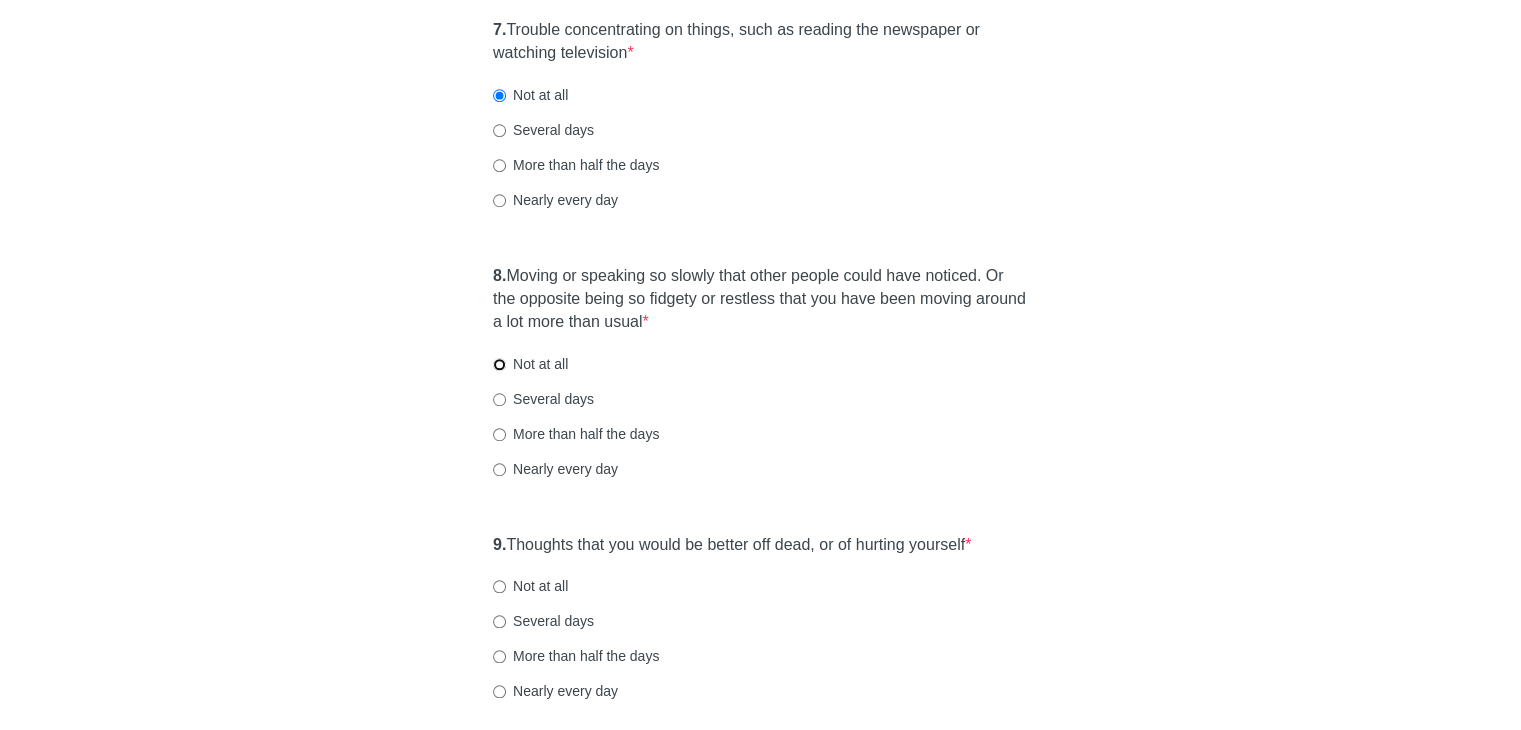 click on "Not at all" at bounding box center [499, 364] 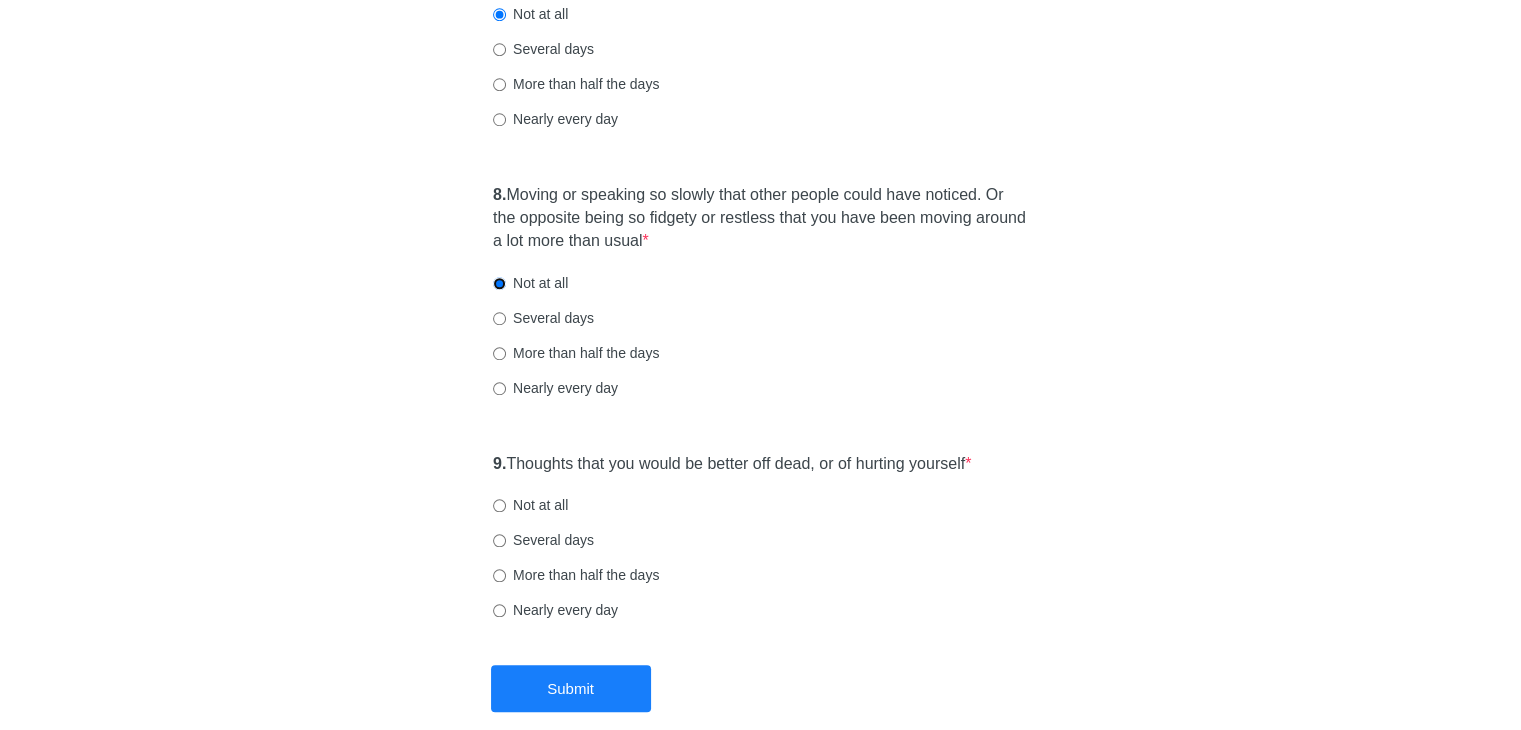 scroll, scrollTop: 1784, scrollLeft: 0, axis: vertical 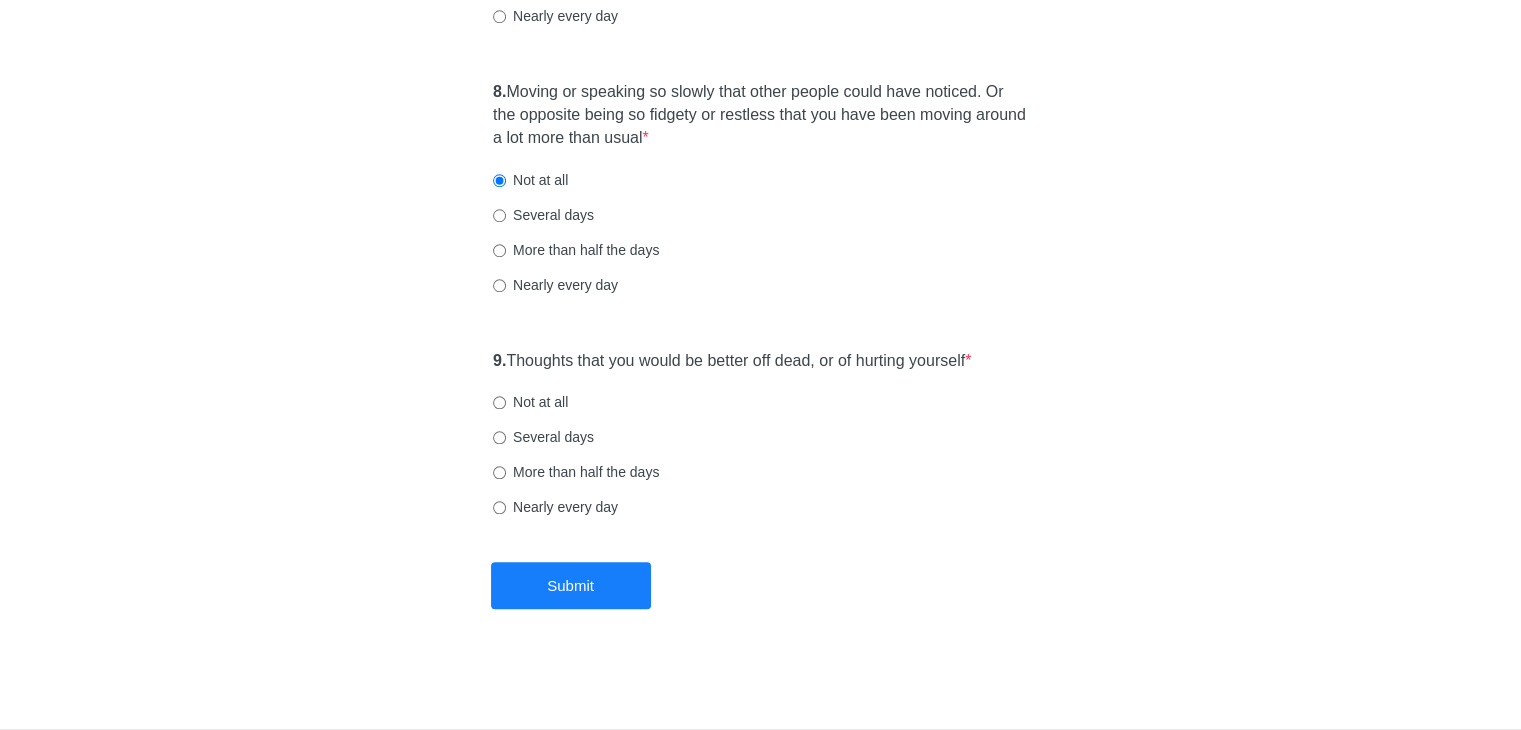 click on "Not at all" at bounding box center [530, 402] 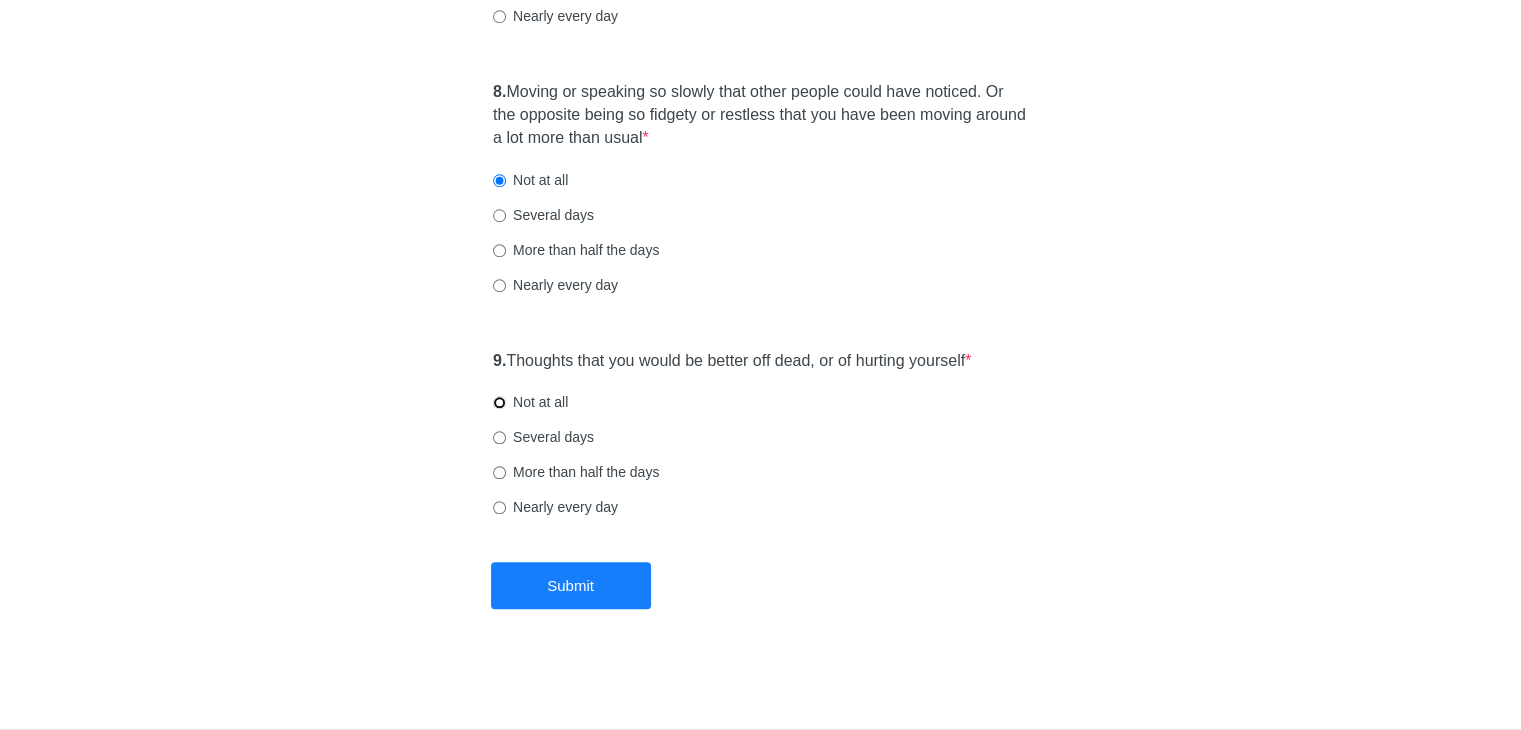 click on "Not at all" at bounding box center [499, 402] 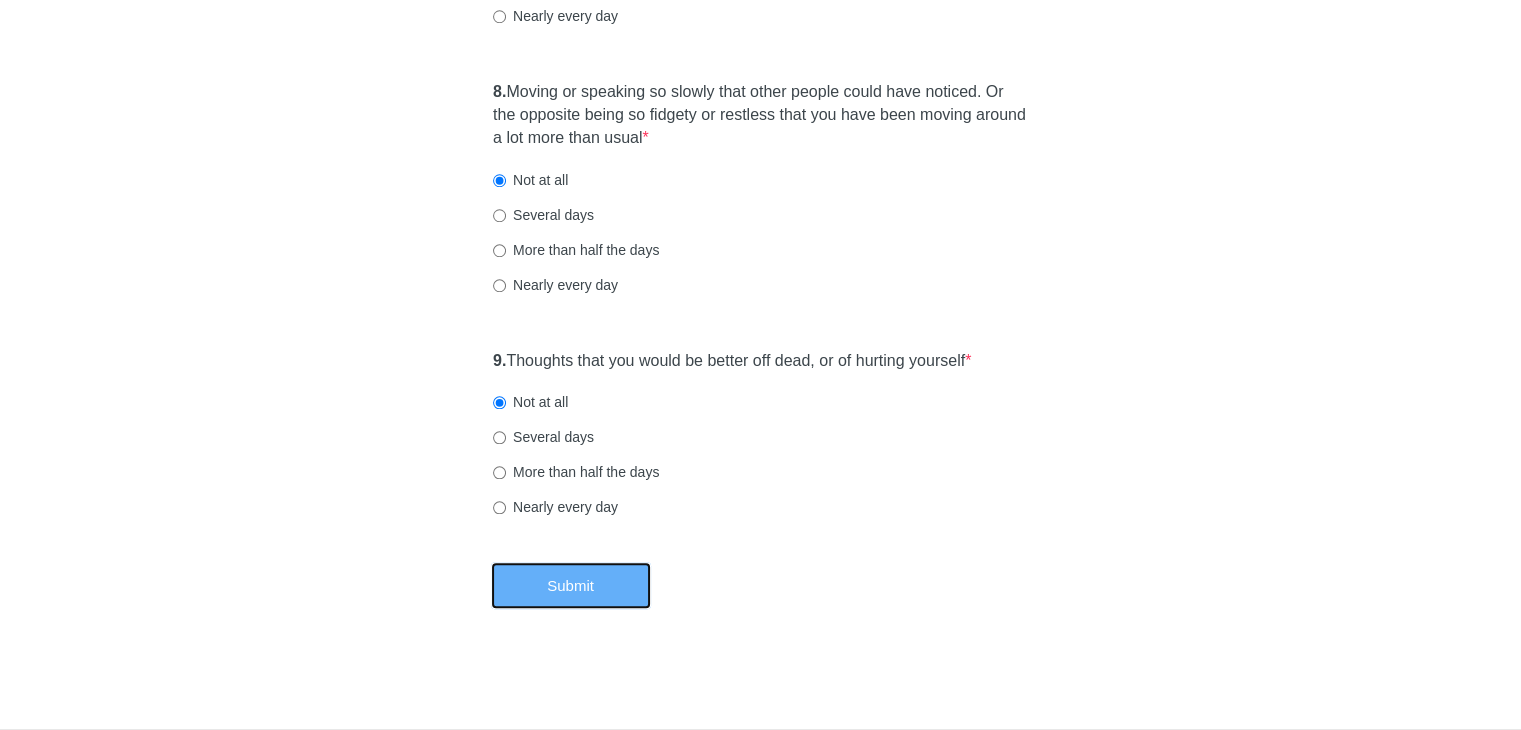 click on "Submit" at bounding box center (571, 585) 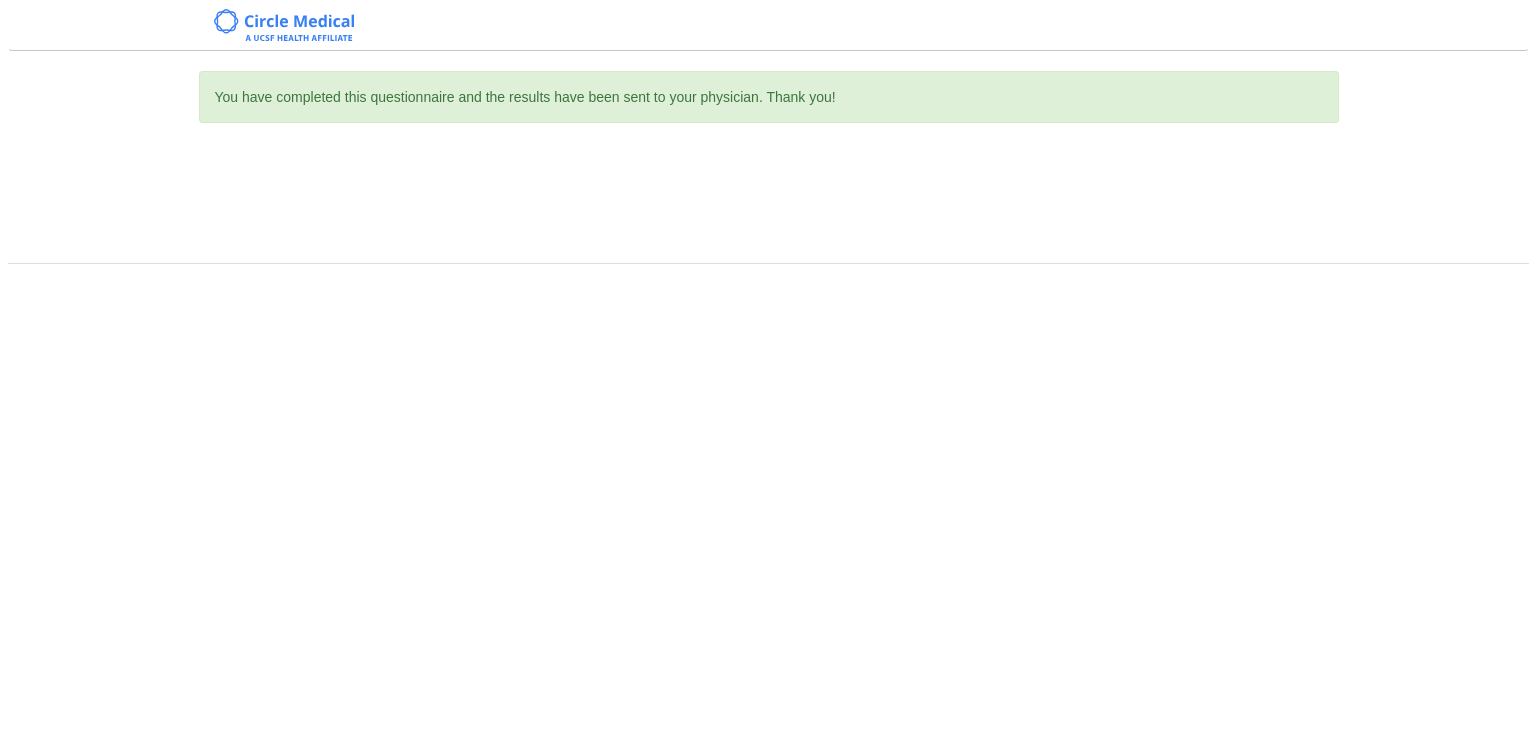 scroll, scrollTop: 0, scrollLeft: 0, axis: both 